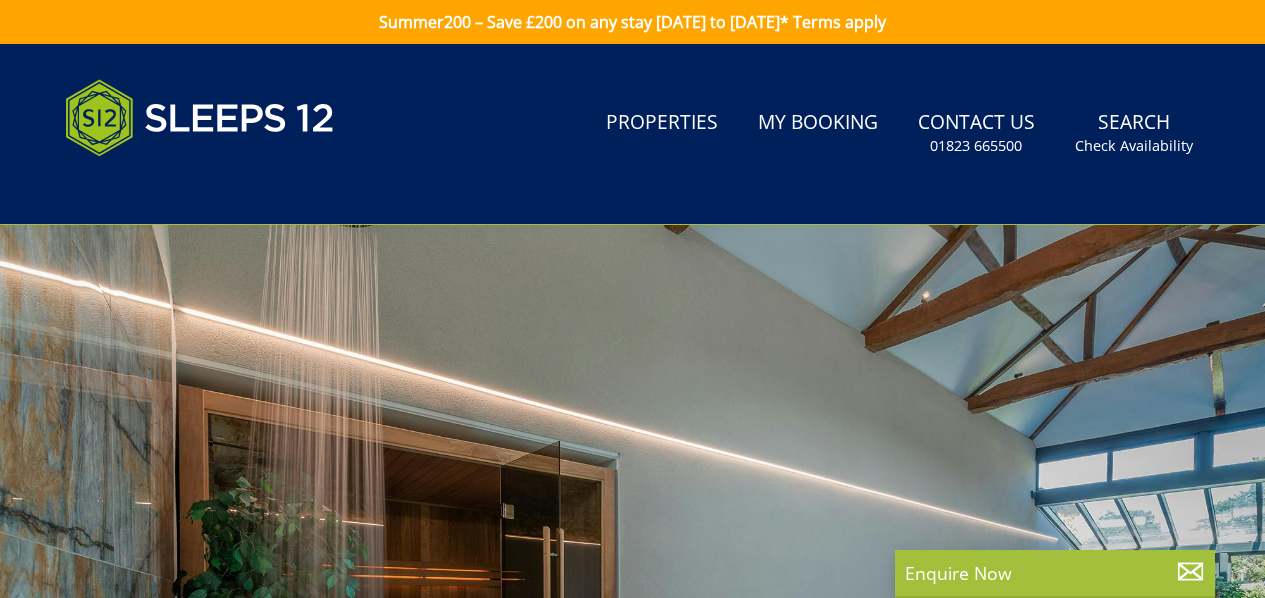 scroll, scrollTop: 0, scrollLeft: 0, axis: both 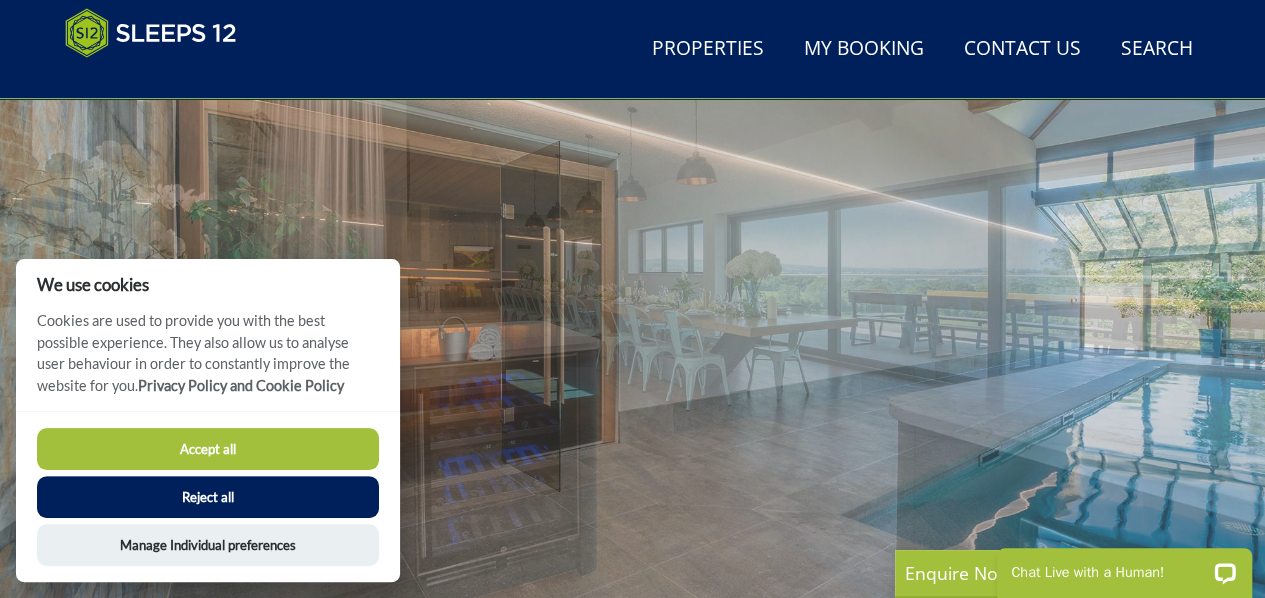 click on "Accept all" at bounding box center (208, 449) 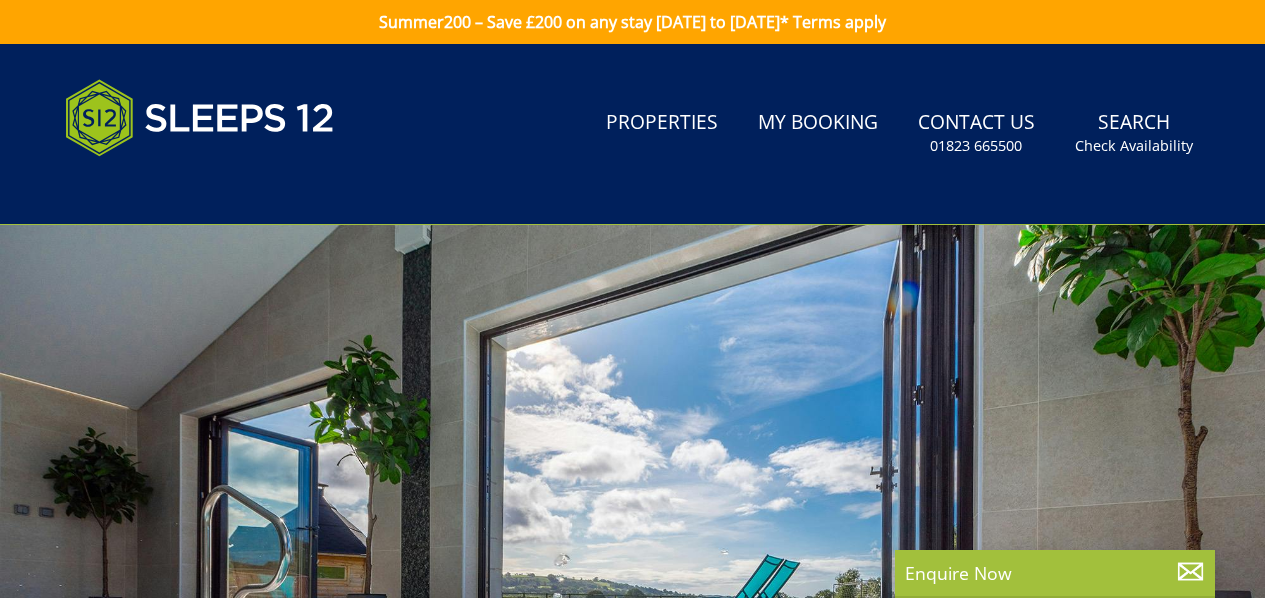 scroll, scrollTop: 300, scrollLeft: 0, axis: vertical 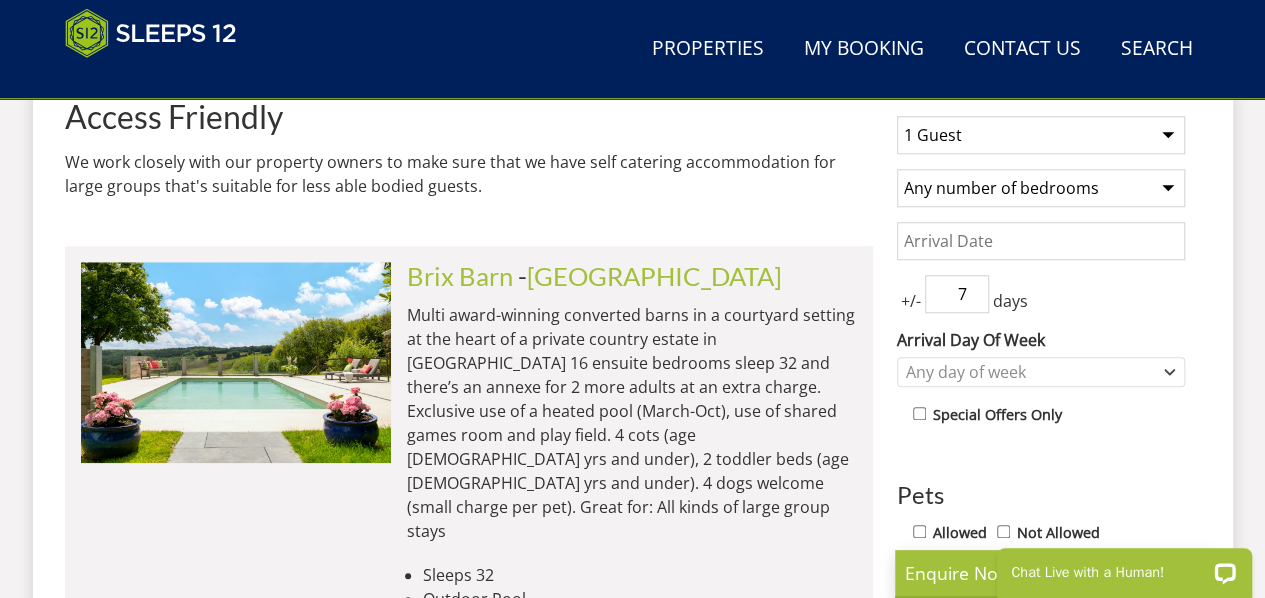 click on "1 Guest
2 Guests
3 Guests
4 Guests
5 Guests
6 Guests
7 Guests
8 Guests
9 Guests
10 Guests
11 Guests
12 Guests
13 Guests
14 Guests
15 Guests
16 Guests
17 Guests
18 Guests
19 Guests
20 Guests
21 Guests
22 Guests
23 Guests
24 Guests
25 Guests
26 Guests
27 Guests
28 Guests
29 Guests
30 Guests
31 Guests
32 Guests" at bounding box center (1041, 135) 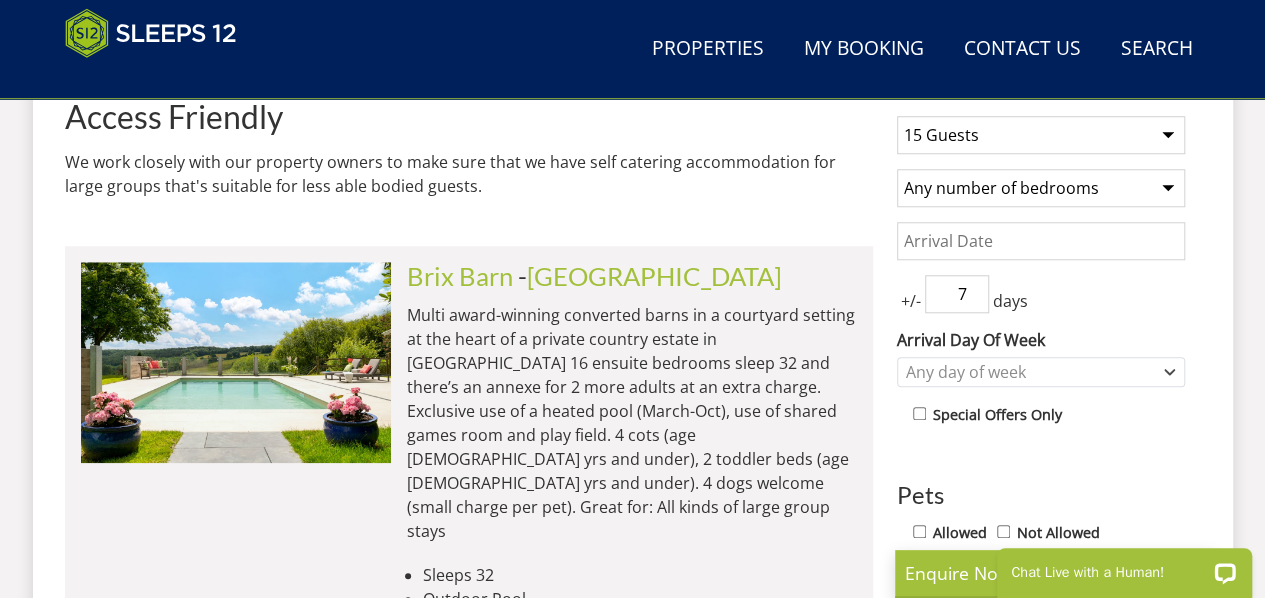 click on "1 Guest
2 Guests
3 Guests
4 Guests
5 Guests
6 Guests
7 Guests
8 Guests
9 Guests
10 Guests
11 Guests
12 Guests
13 Guests
14 Guests
15 Guests
16 Guests
17 Guests
18 Guests
19 Guests
20 Guests
21 Guests
22 Guests
23 Guests
24 Guests
25 Guests
26 Guests
27 Guests
28 Guests
29 Guests
30 Guests
31 Guests
32 Guests" at bounding box center (1041, 135) 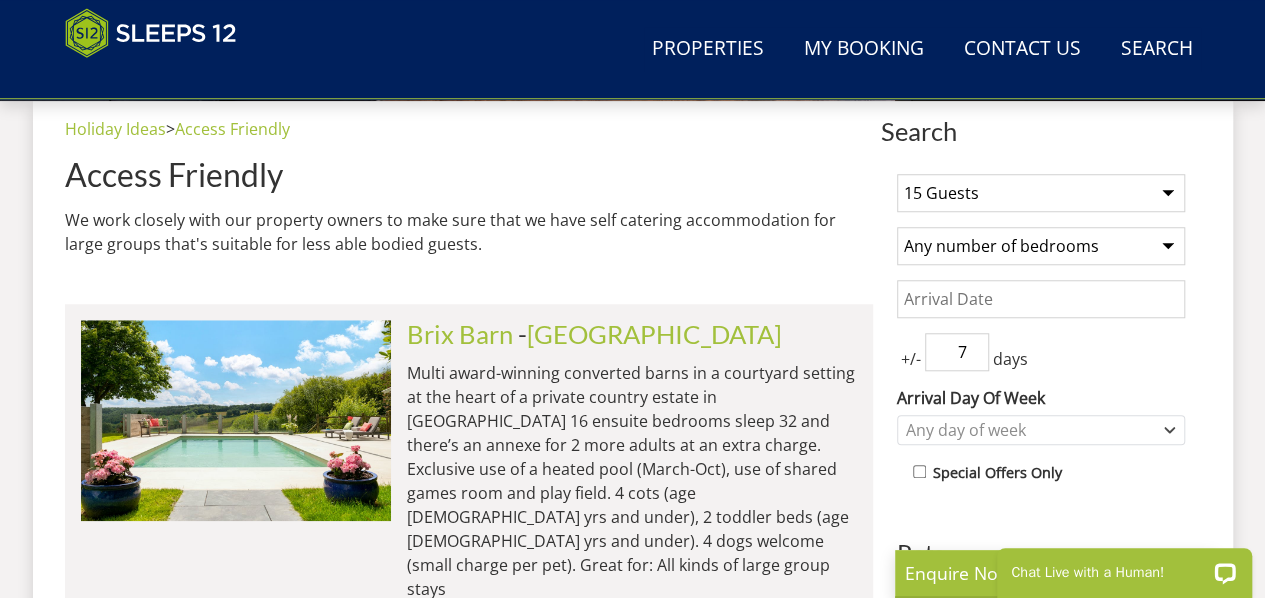 scroll, scrollTop: 700, scrollLeft: 0, axis: vertical 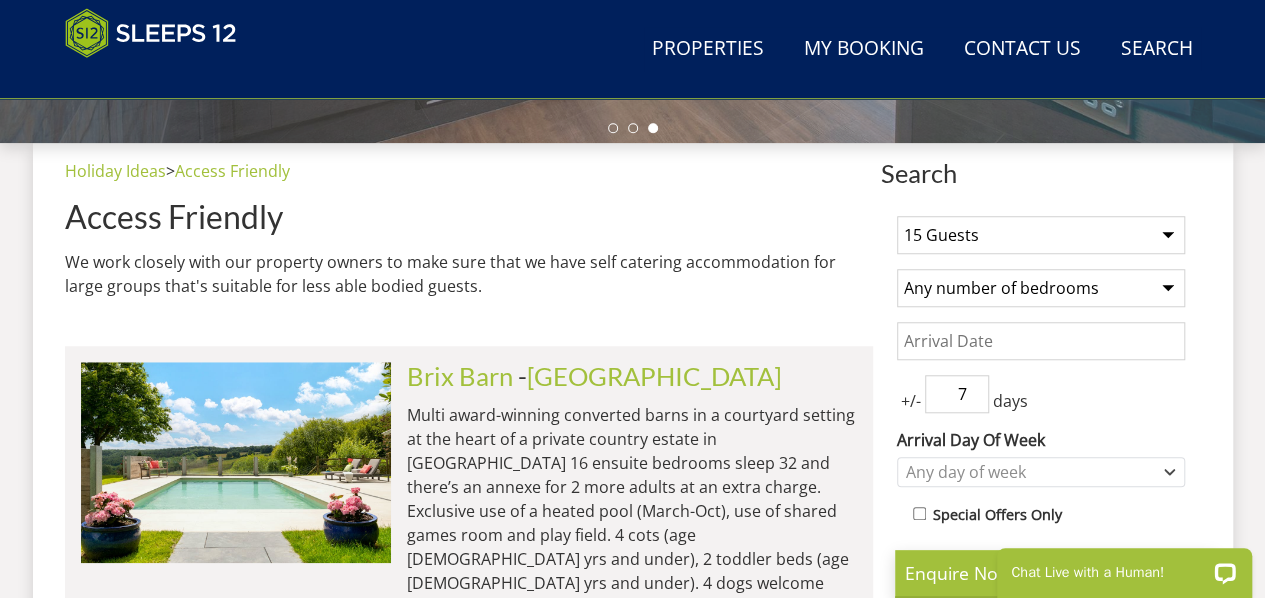 click on "Any number of bedrooms
4 Bedrooms
5 Bedrooms
6 Bedrooms
7 Bedrooms
8 Bedrooms
9 Bedrooms
10 Bedrooms
11 Bedrooms
12 Bedrooms
13 Bedrooms
14 Bedrooms
15 Bedrooms
16 Bedrooms" at bounding box center (1041, 288) 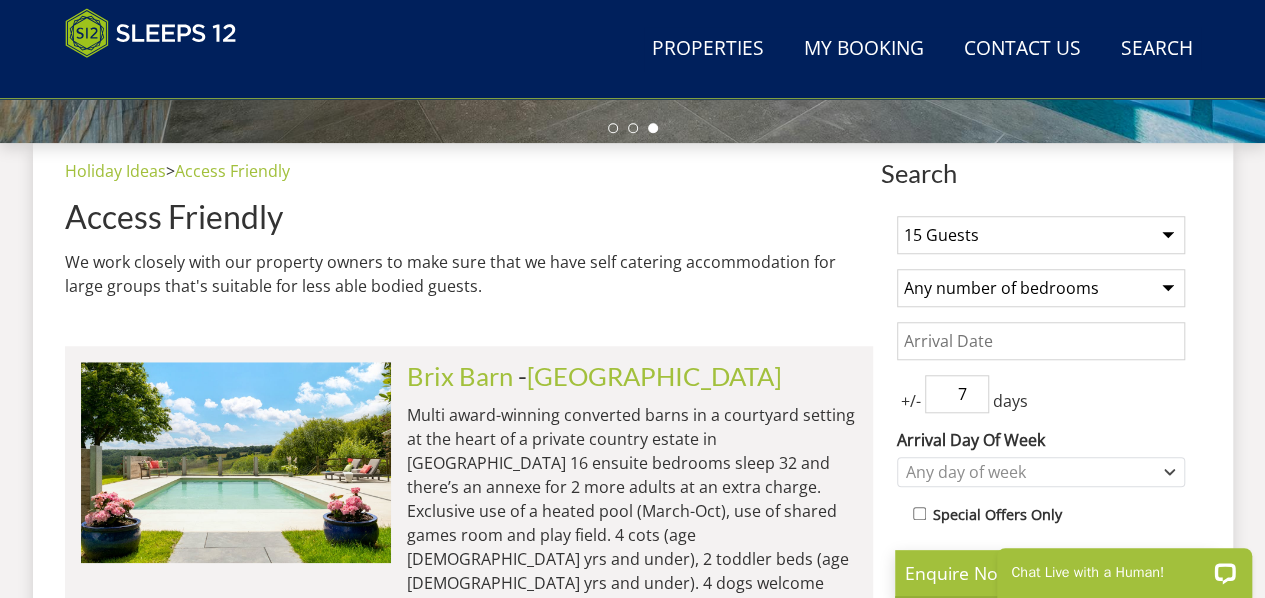 click on "We work closely with our property owners to make sure that we have self catering accommodation for large groups that's suitable for less able bodied guests." at bounding box center [469, 274] 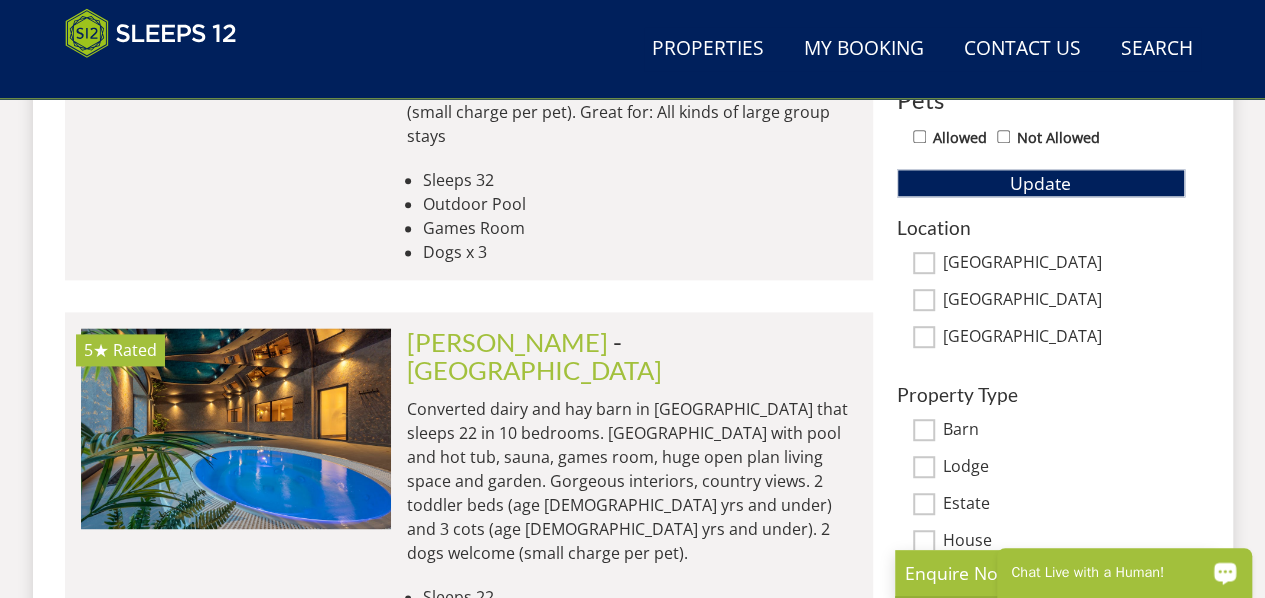 scroll, scrollTop: 1200, scrollLeft: 0, axis: vertical 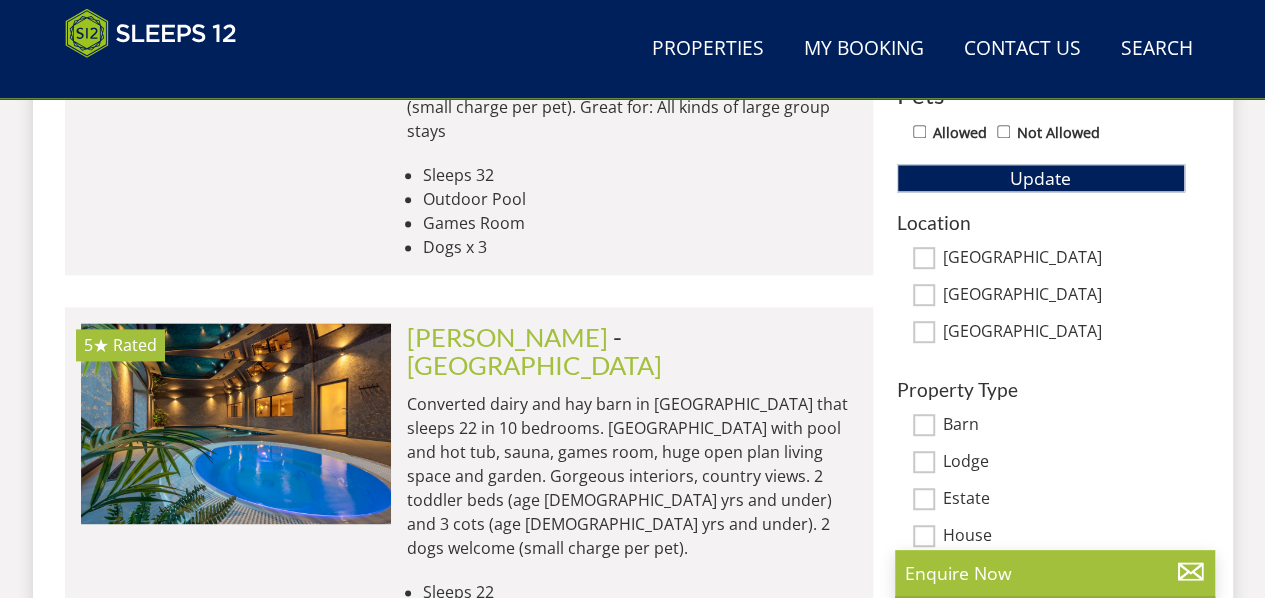 click on "Dogs x 3" at bounding box center (640, 247) 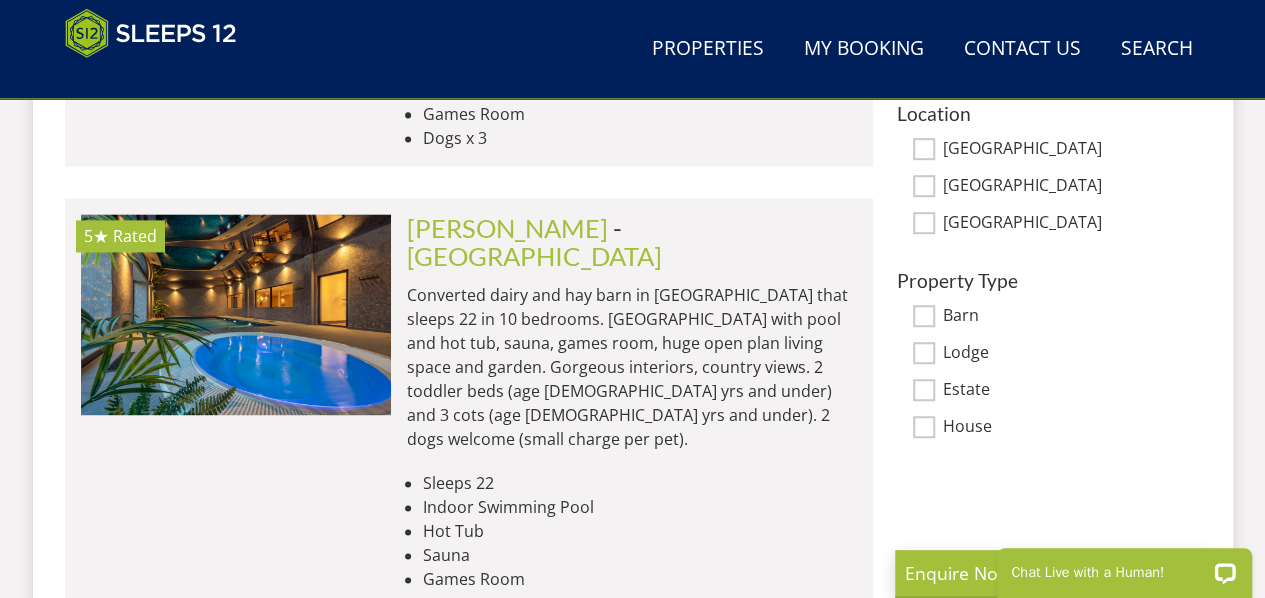 scroll, scrollTop: 1200, scrollLeft: 0, axis: vertical 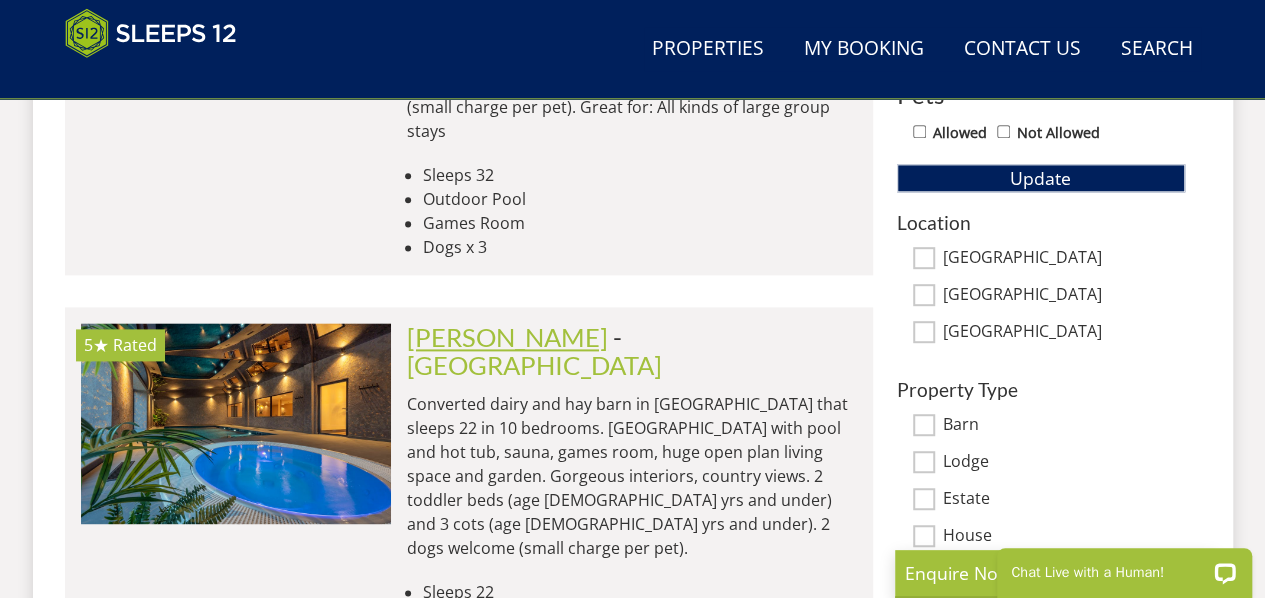 click on "[PERSON_NAME]" at bounding box center (507, 337) 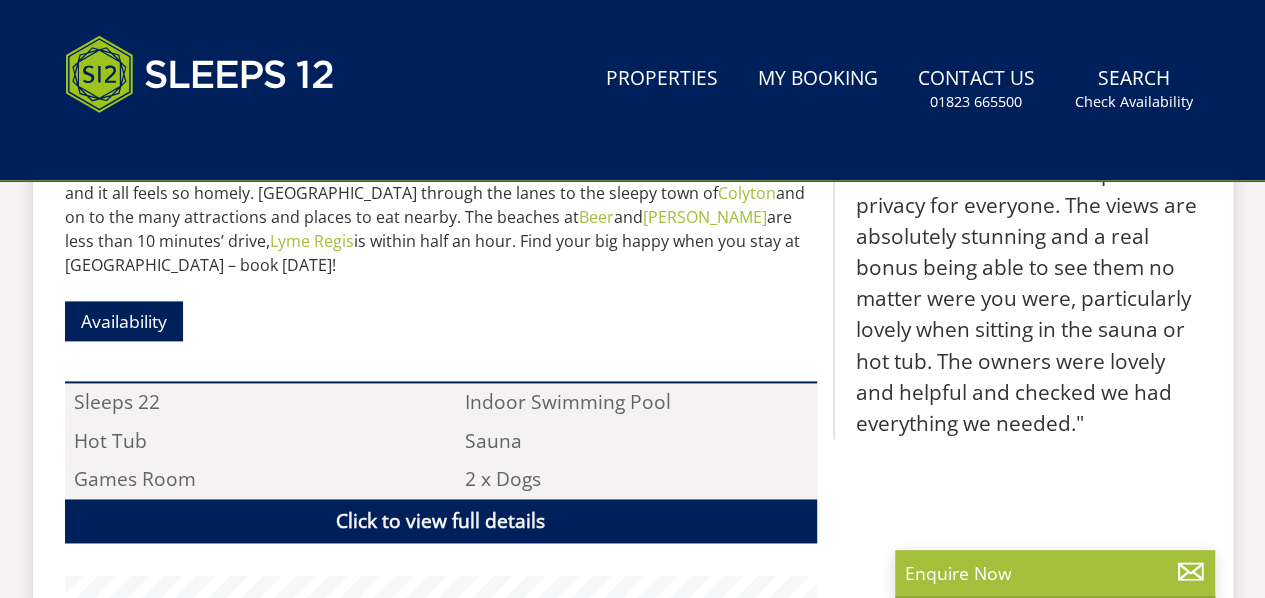scroll, scrollTop: 0, scrollLeft: 0, axis: both 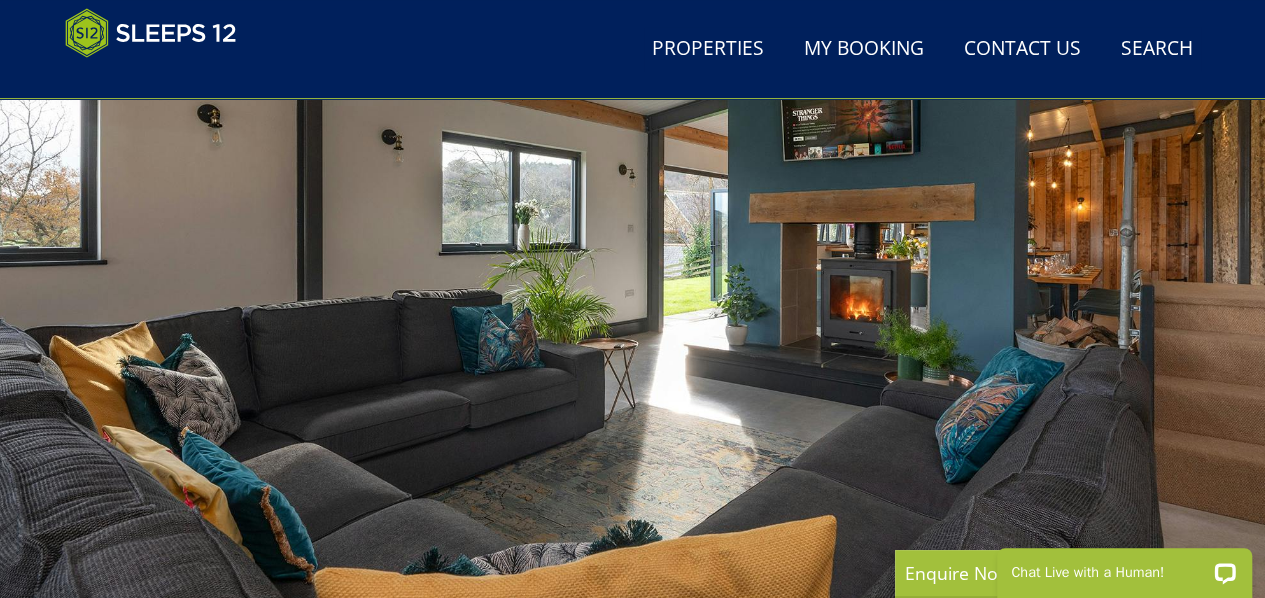 click at bounding box center (632, 293) 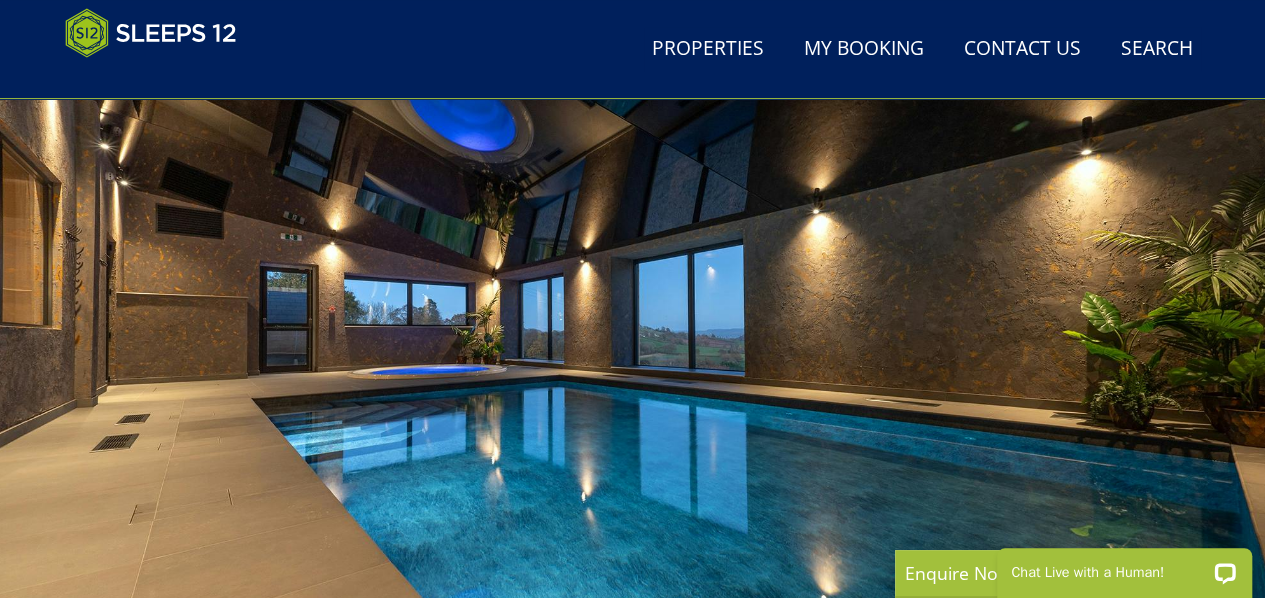 drag, startPoint x: 1032, startPoint y: 279, endPoint x: 243, endPoint y: 293, distance: 789.1242 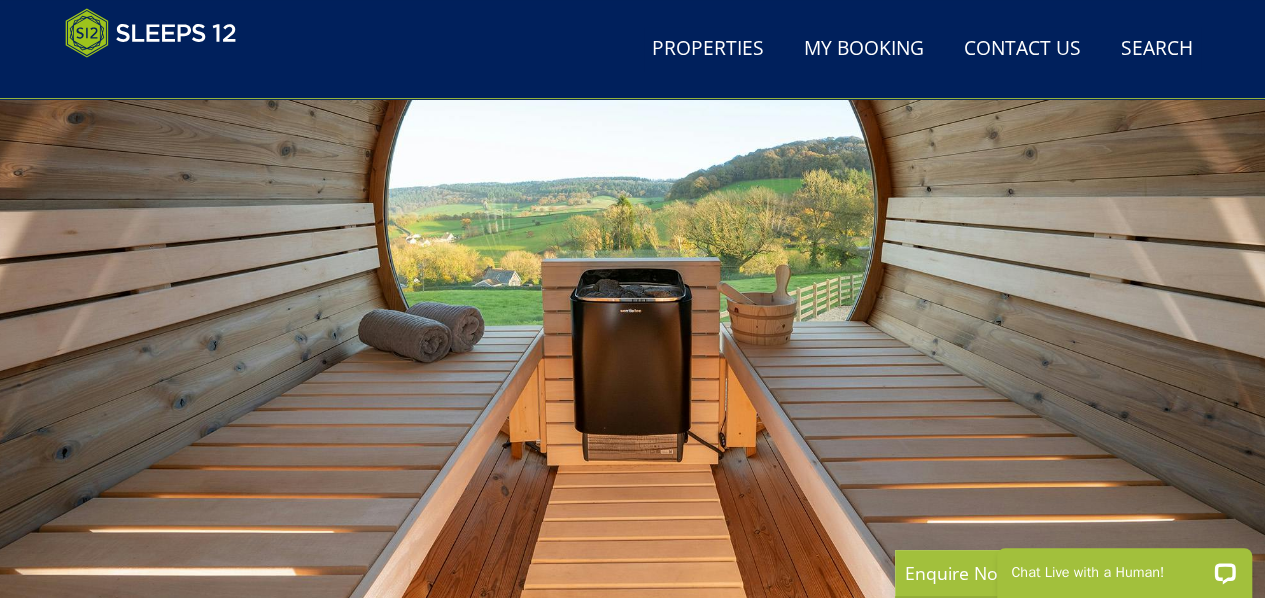 drag, startPoint x: 371, startPoint y: 327, endPoint x: 159, endPoint y: 318, distance: 212.19095 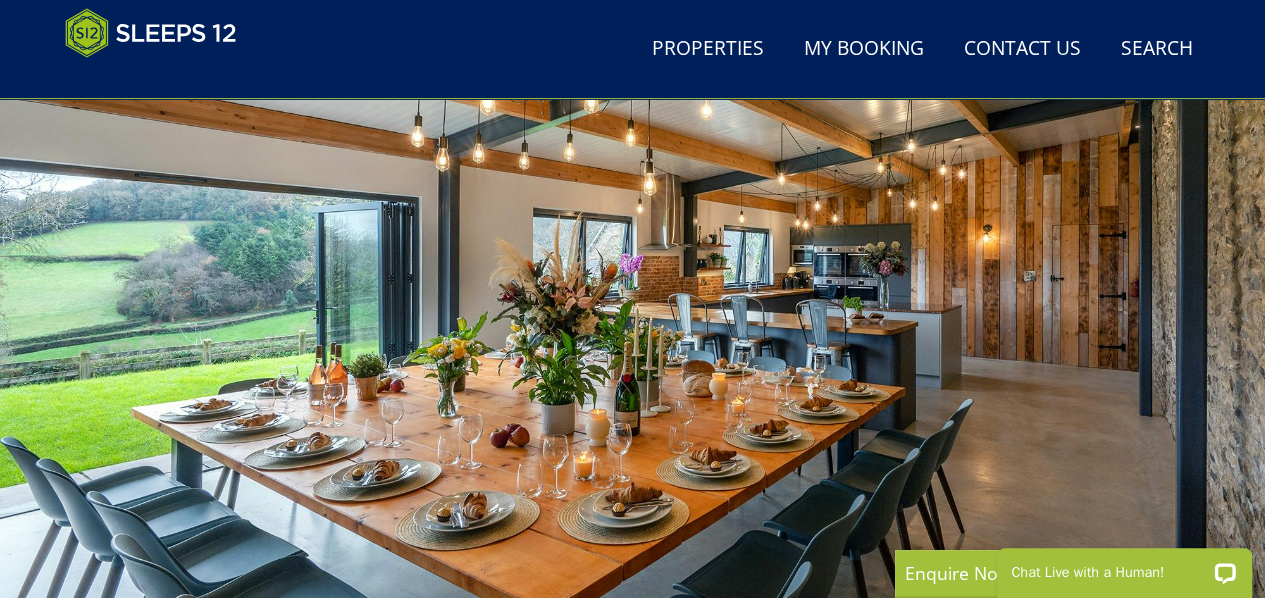drag, startPoint x: 854, startPoint y: 336, endPoint x: 438, endPoint y: 341, distance: 416.03006 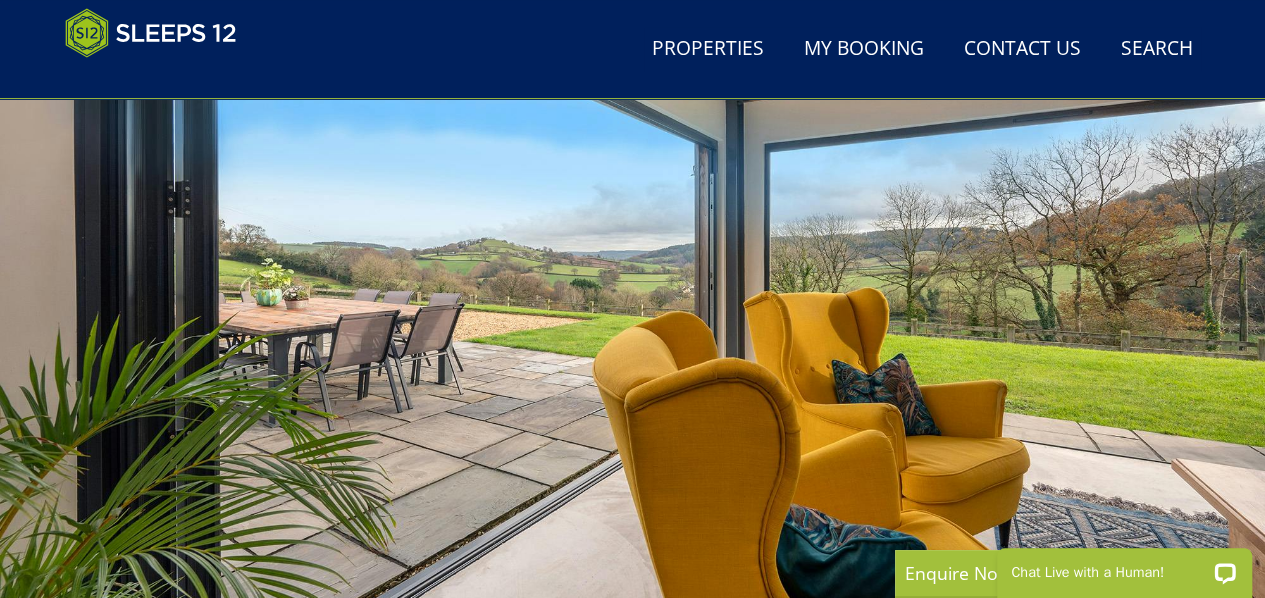 drag, startPoint x: 901, startPoint y: 308, endPoint x: 736, endPoint y: 316, distance: 165.19383 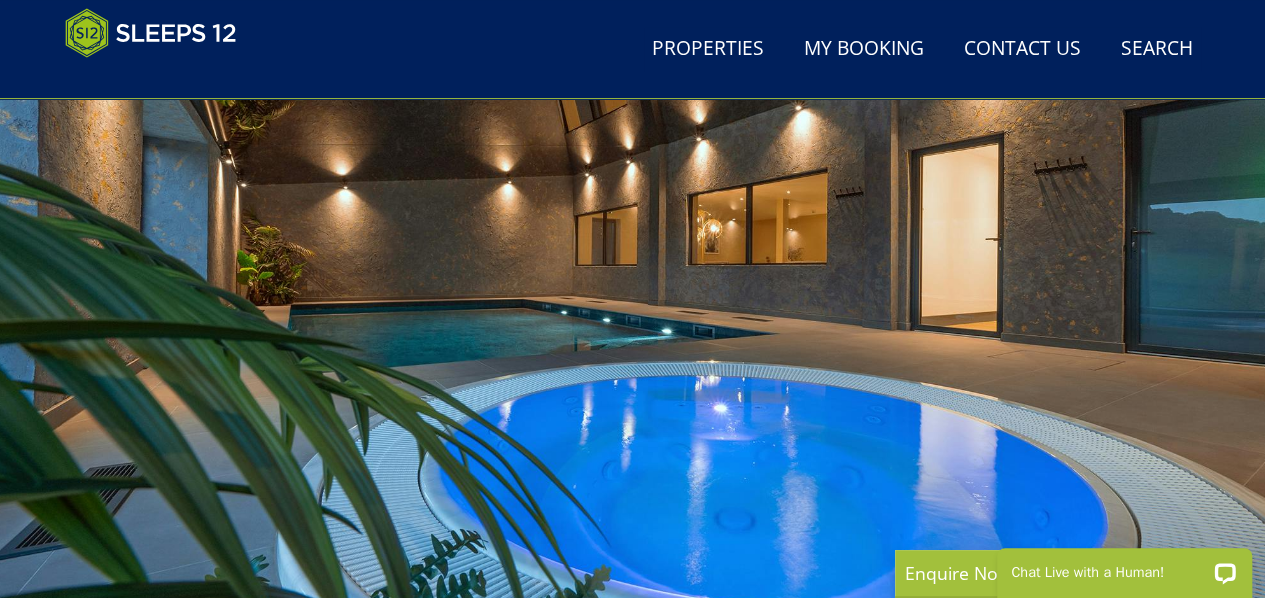 drag, startPoint x: 942, startPoint y: 299, endPoint x: 512, endPoint y: 303, distance: 430.01862 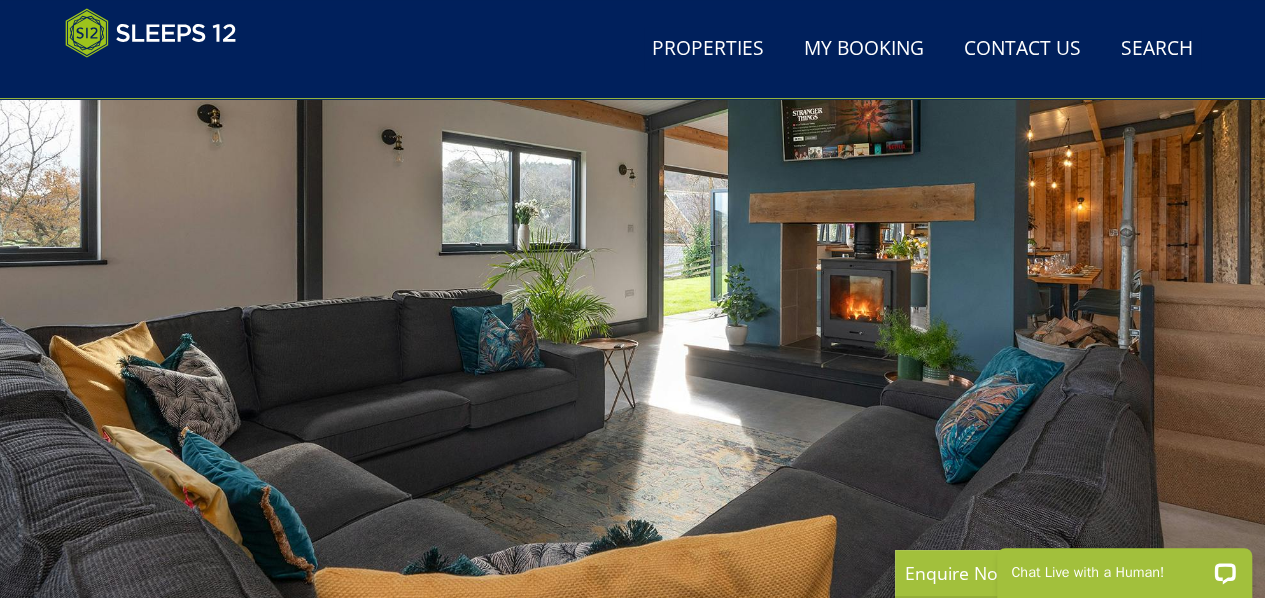 drag, startPoint x: 1012, startPoint y: 301, endPoint x: 516, endPoint y: 329, distance: 496.7897 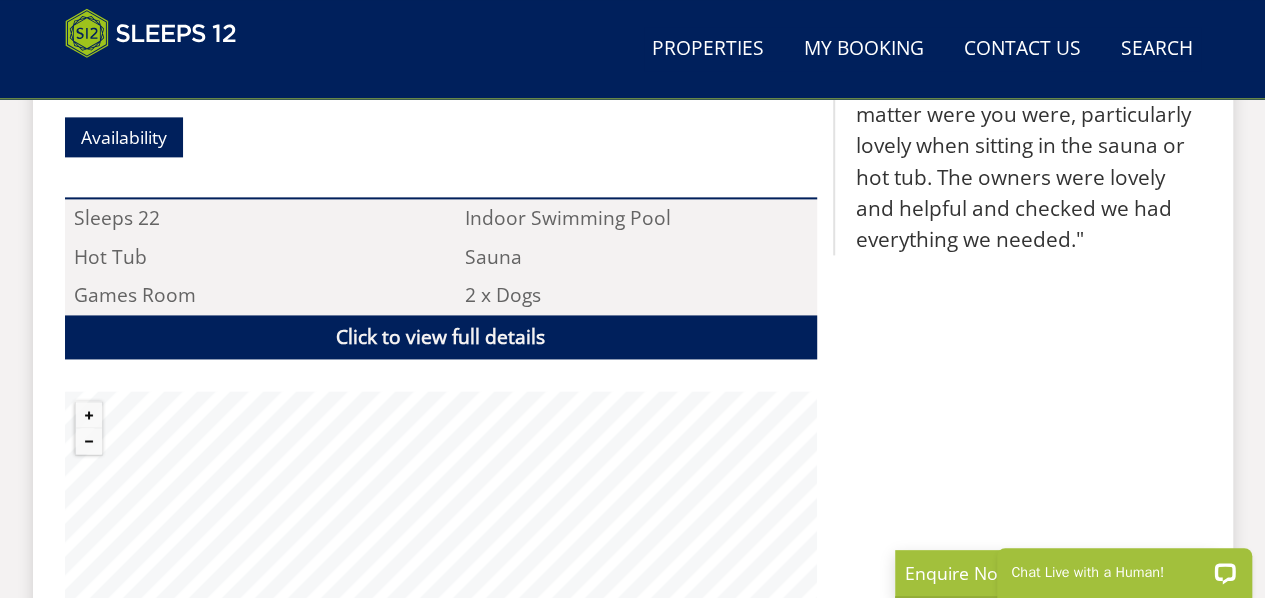 scroll, scrollTop: 1300, scrollLeft: 0, axis: vertical 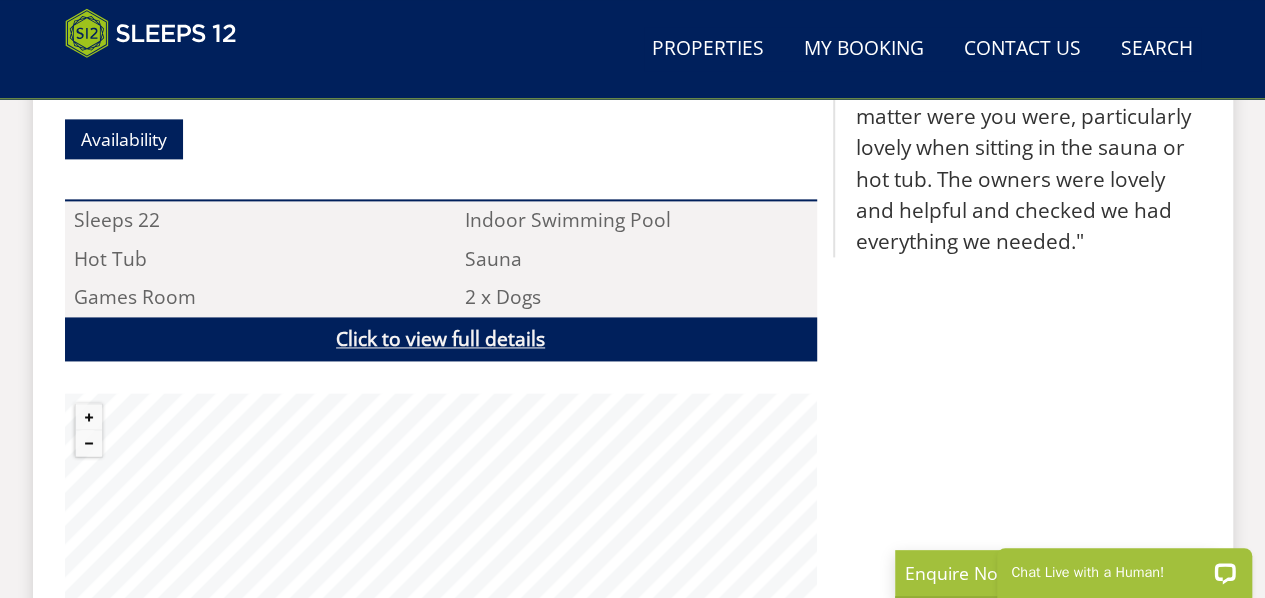 click on "Click to view full details" at bounding box center (441, 339) 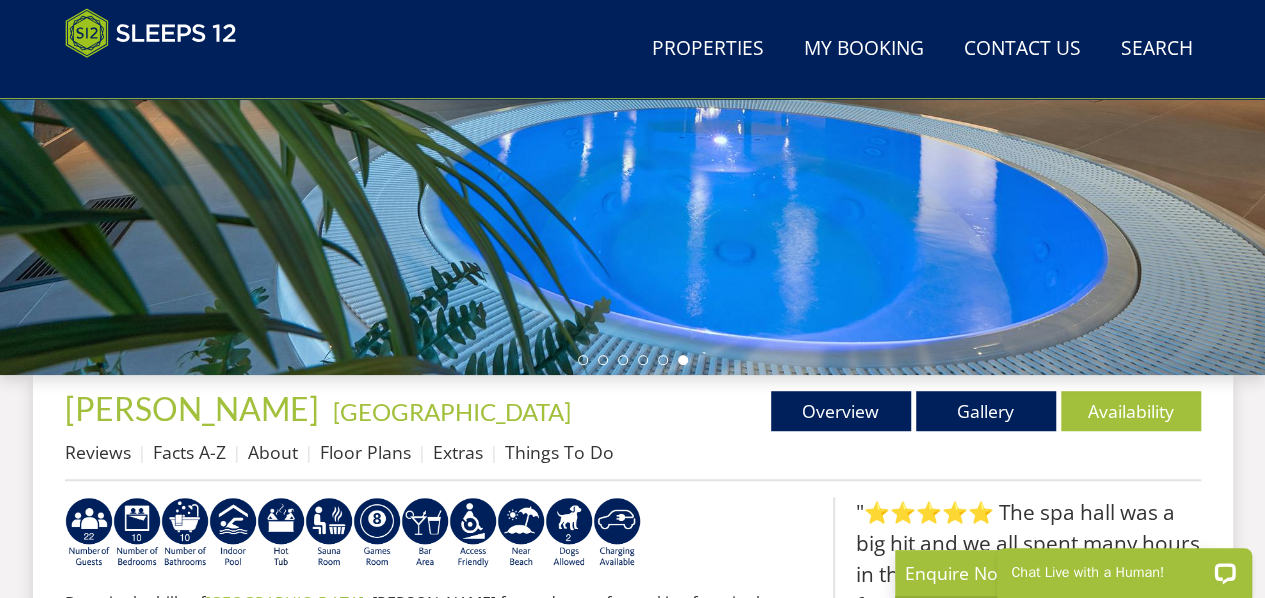 scroll, scrollTop: 500, scrollLeft: 0, axis: vertical 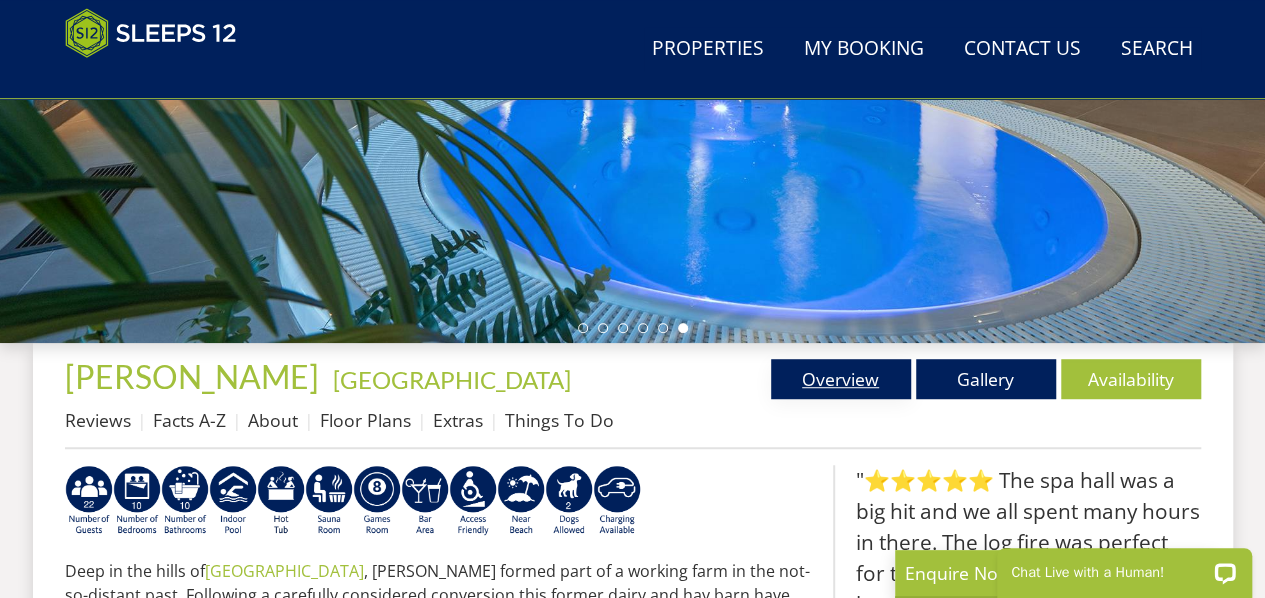 click on "Overview" at bounding box center [841, 379] 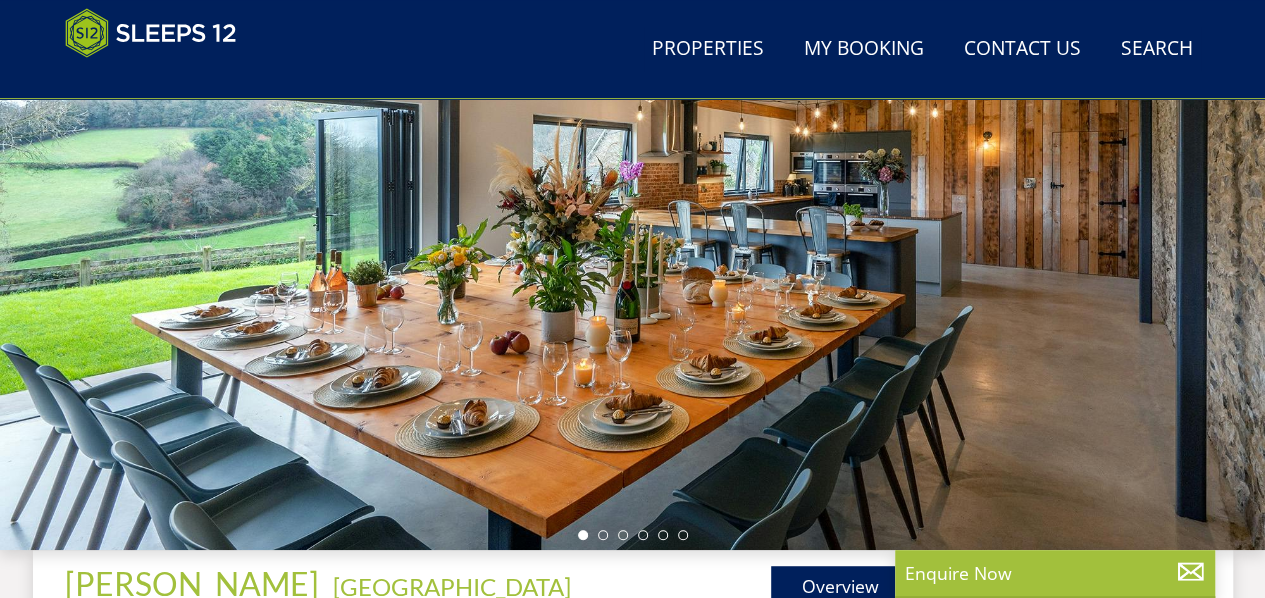 scroll, scrollTop: 400, scrollLeft: 0, axis: vertical 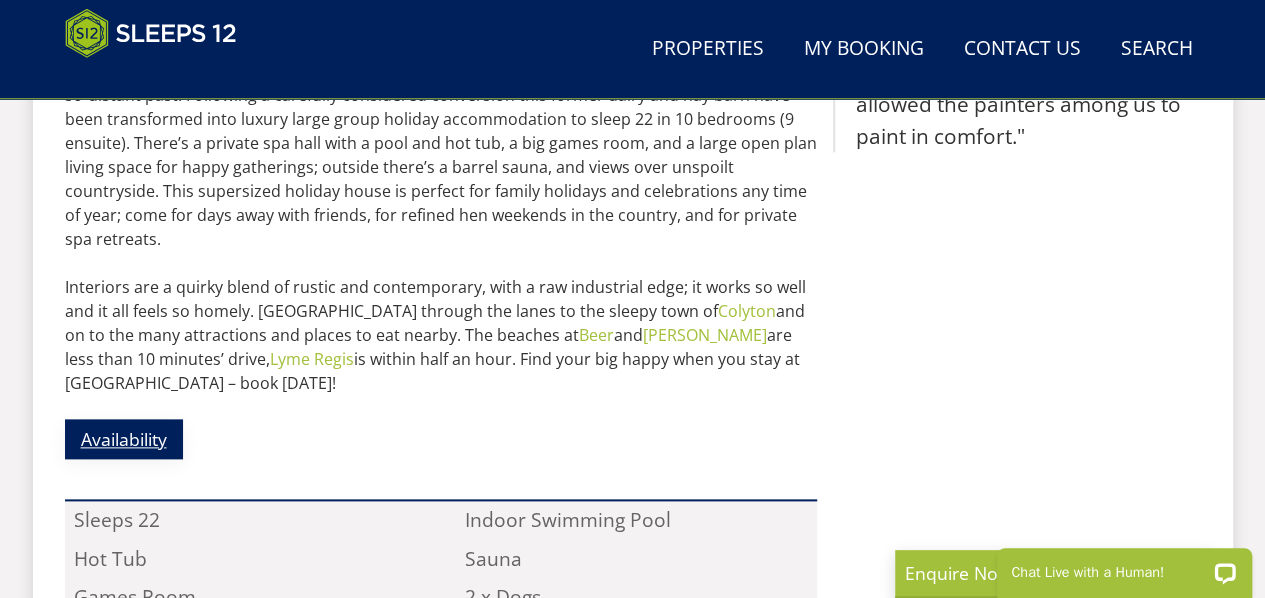 click on "Availability" at bounding box center [124, 438] 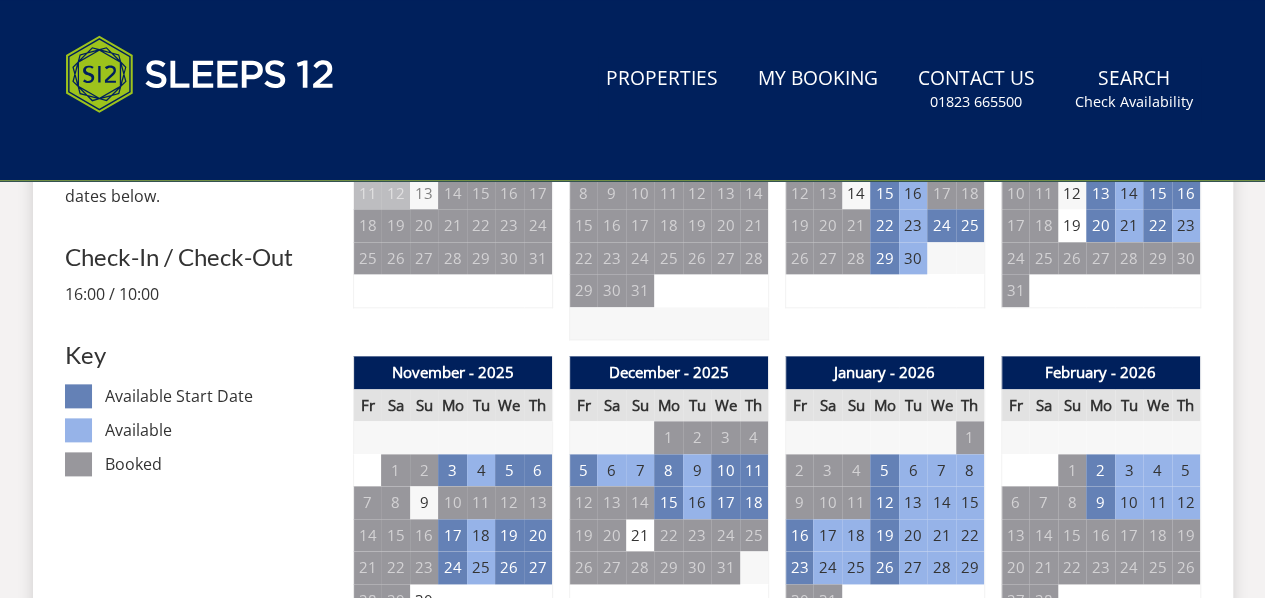 scroll, scrollTop: 0, scrollLeft: 0, axis: both 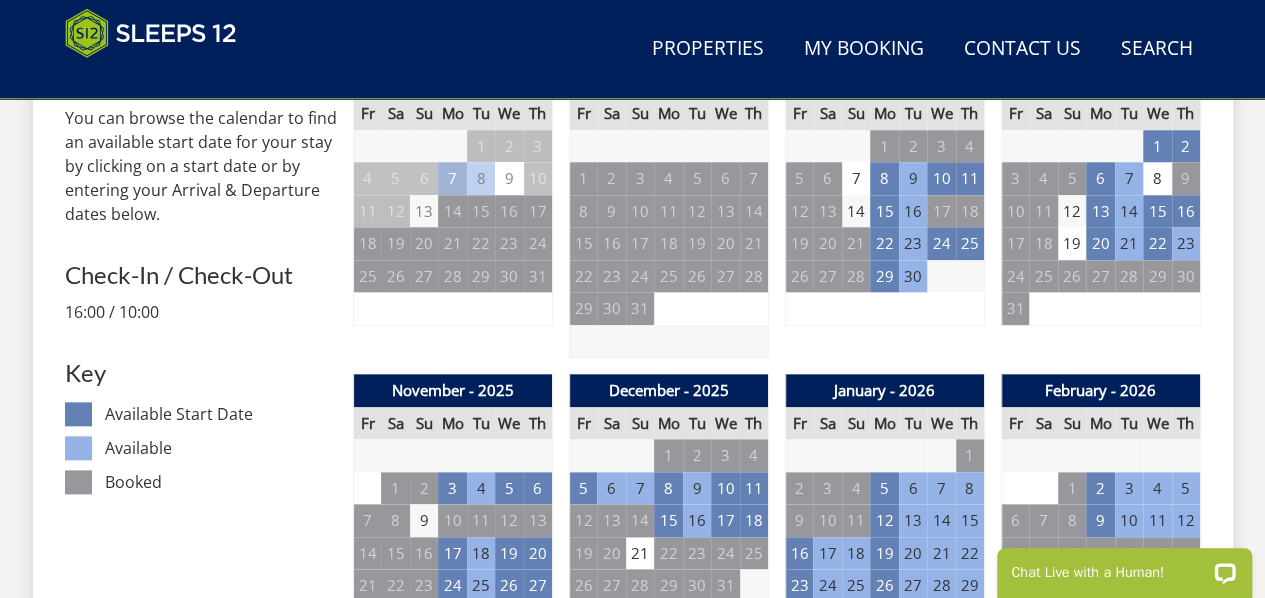 click on "6" at bounding box center (913, 488) 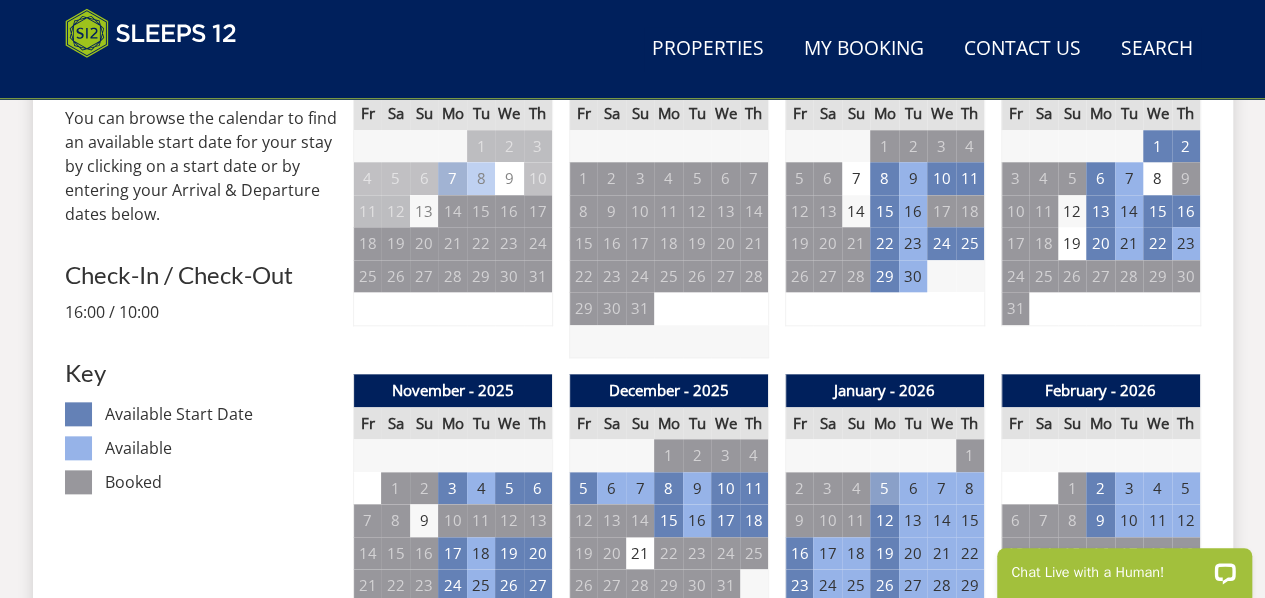 click on "5" at bounding box center (884, 488) 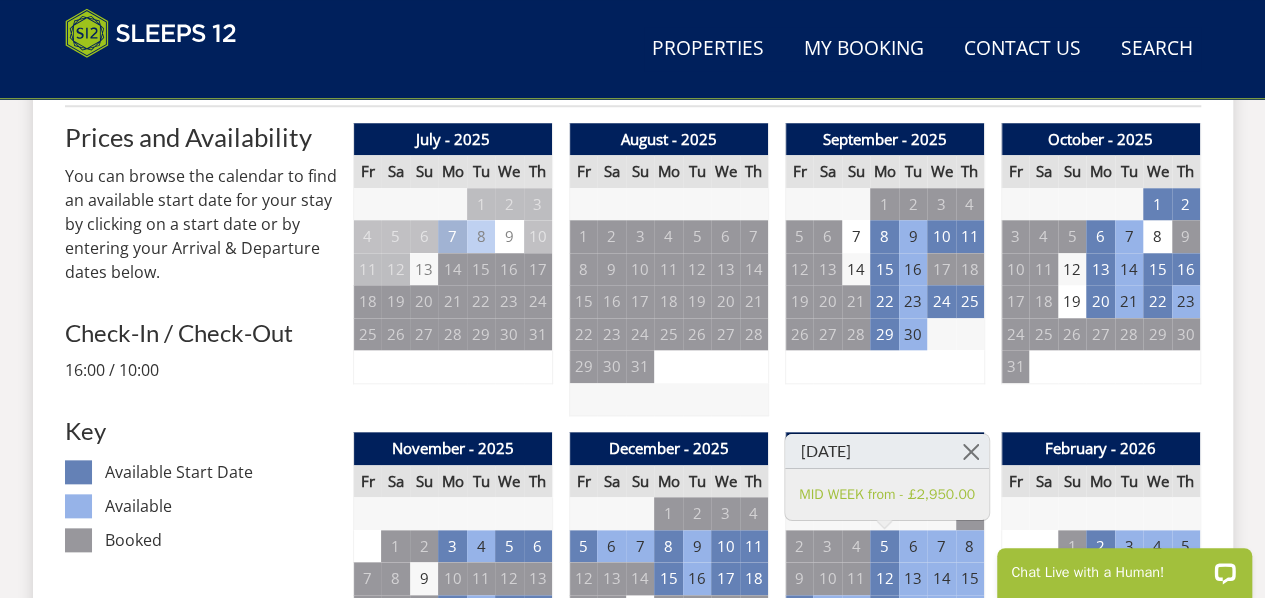 scroll, scrollTop: 800, scrollLeft: 0, axis: vertical 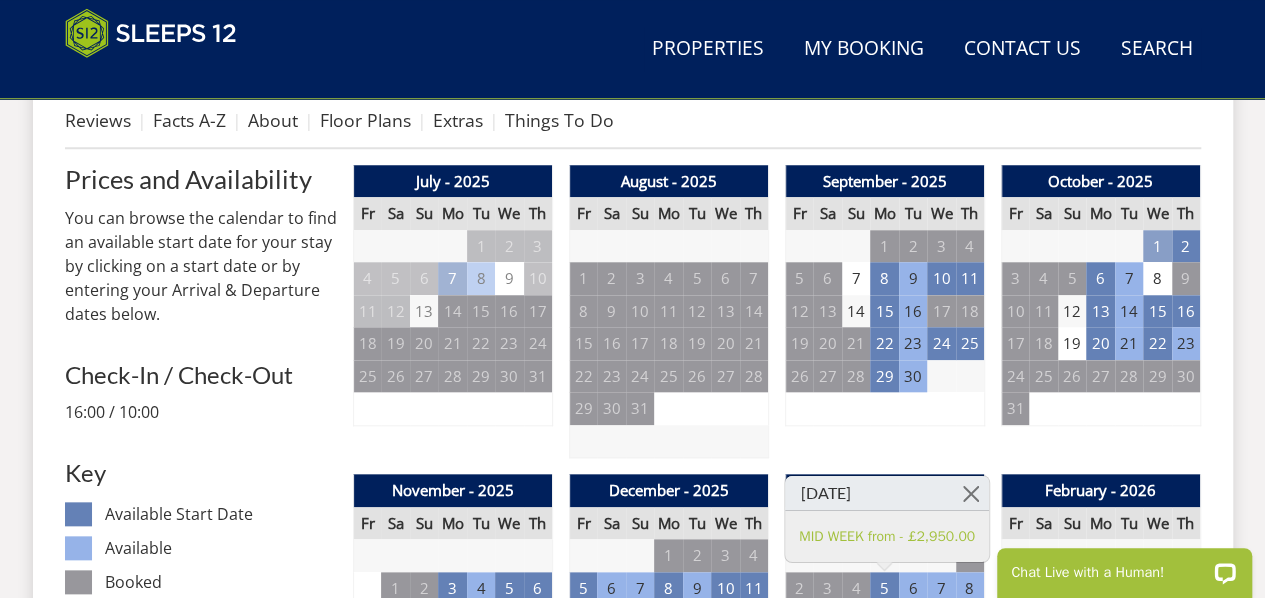 click on "1" at bounding box center [1157, 246] 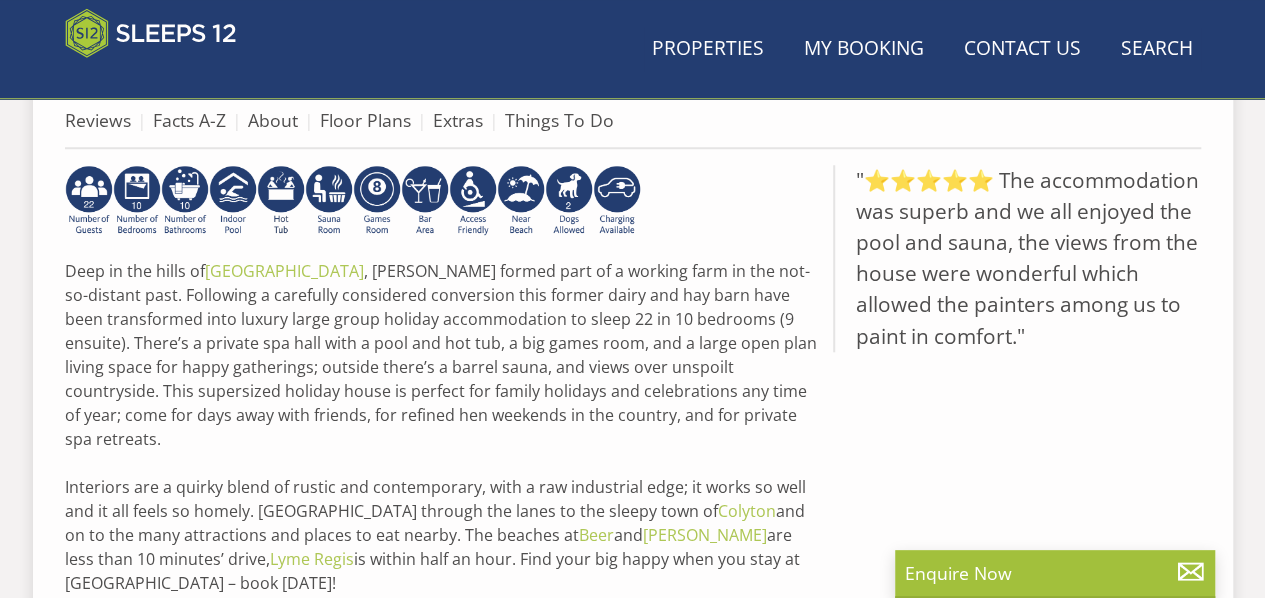 scroll, scrollTop: 1000, scrollLeft: 0, axis: vertical 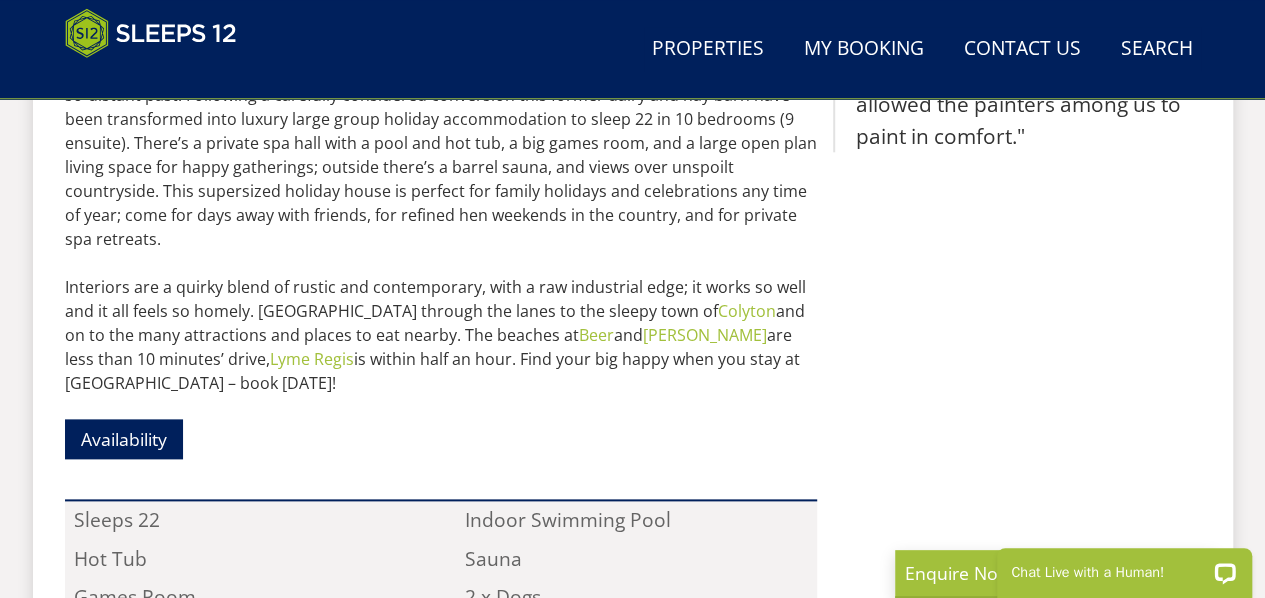 select on "15" 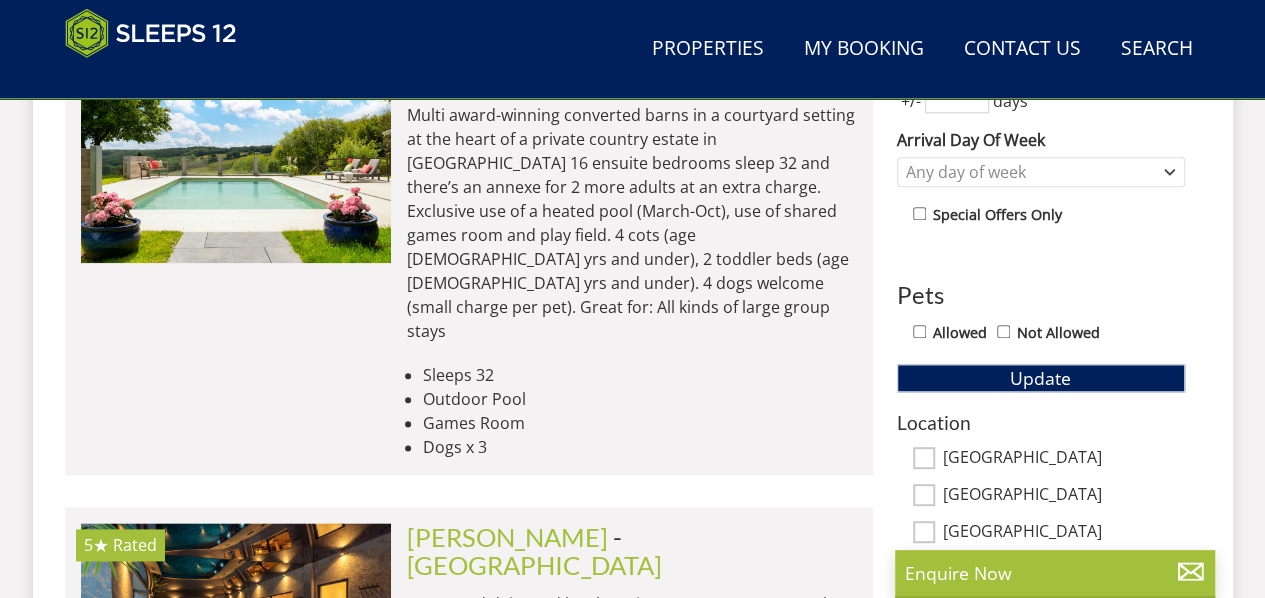 scroll, scrollTop: 1200, scrollLeft: 0, axis: vertical 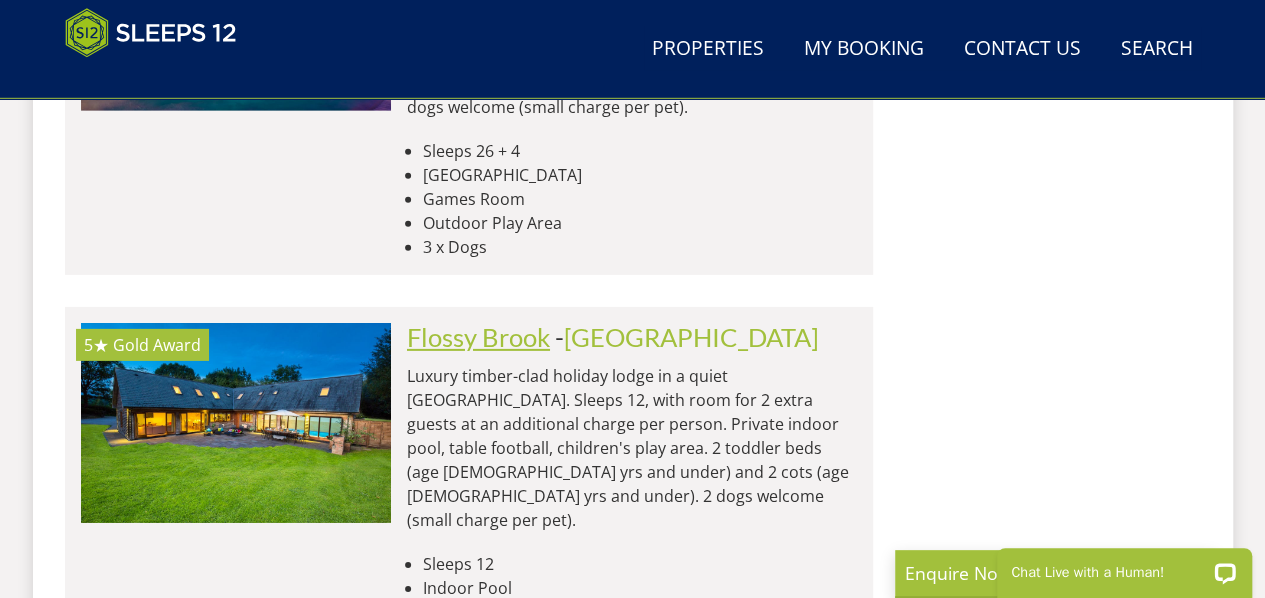 click on "Flossy Brook" at bounding box center (478, 337) 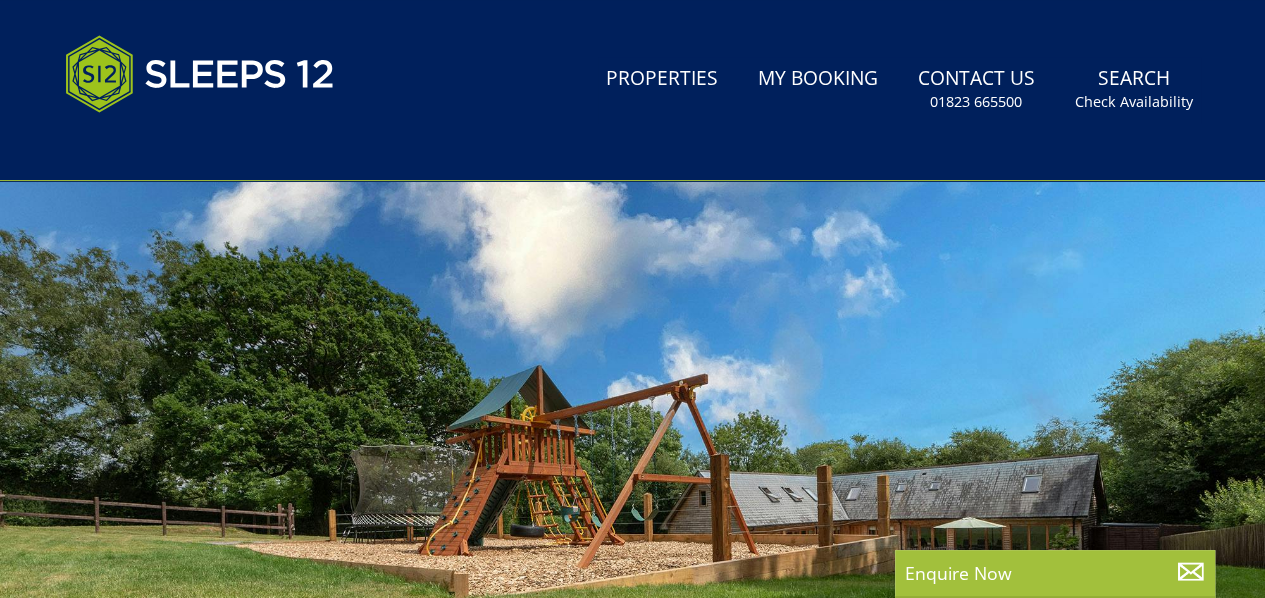 scroll, scrollTop: 300, scrollLeft: 0, axis: vertical 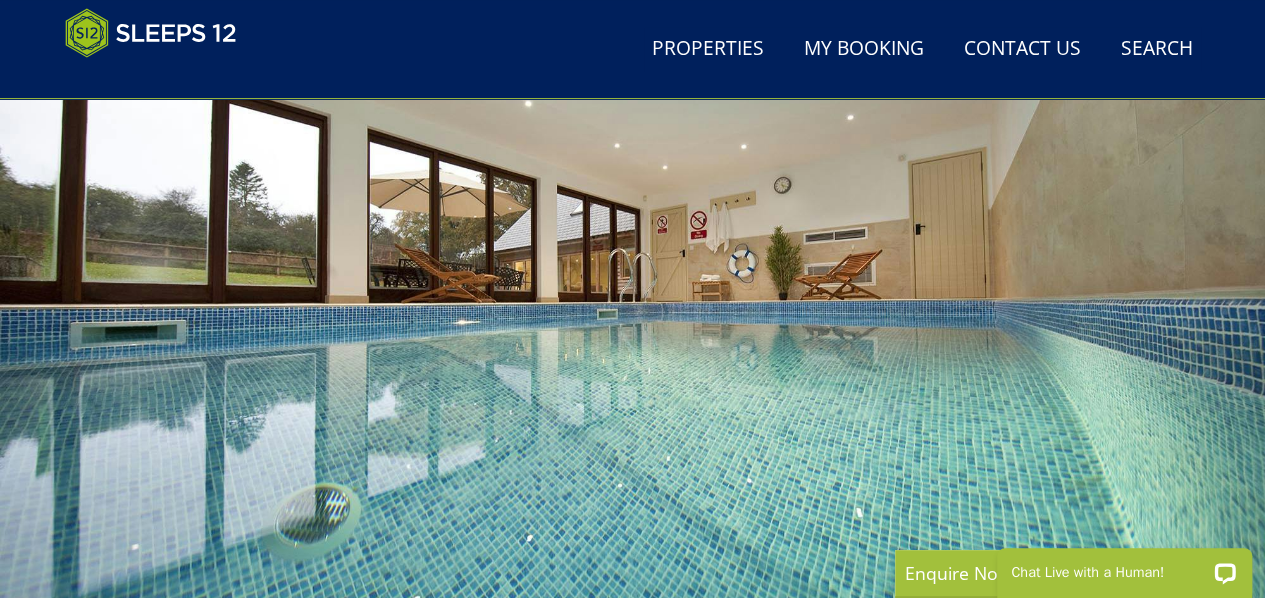 click at bounding box center (632, 293) 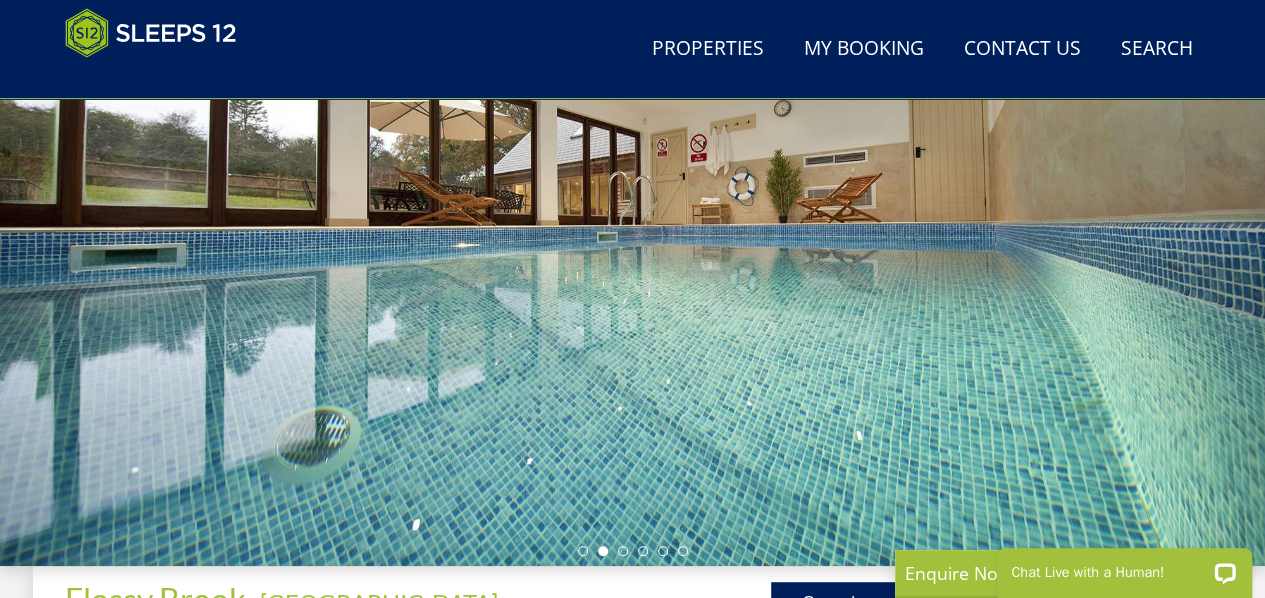scroll, scrollTop: 500, scrollLeft: 0, axis: vertical 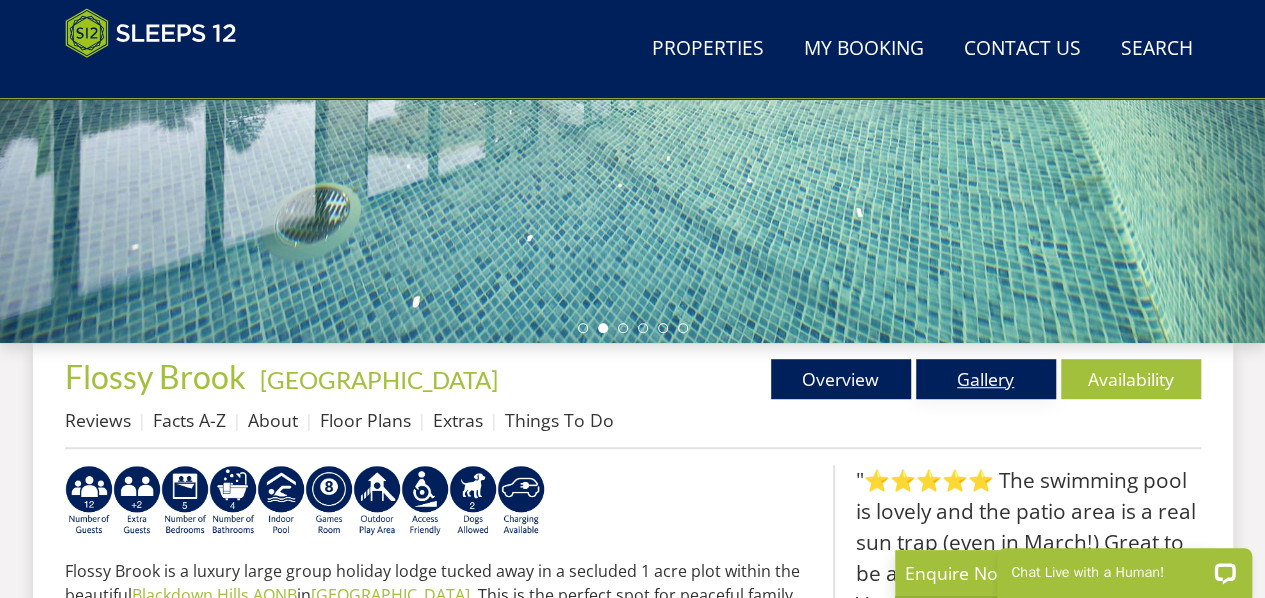 click on "Gallery" at bounding box center [986, 379] 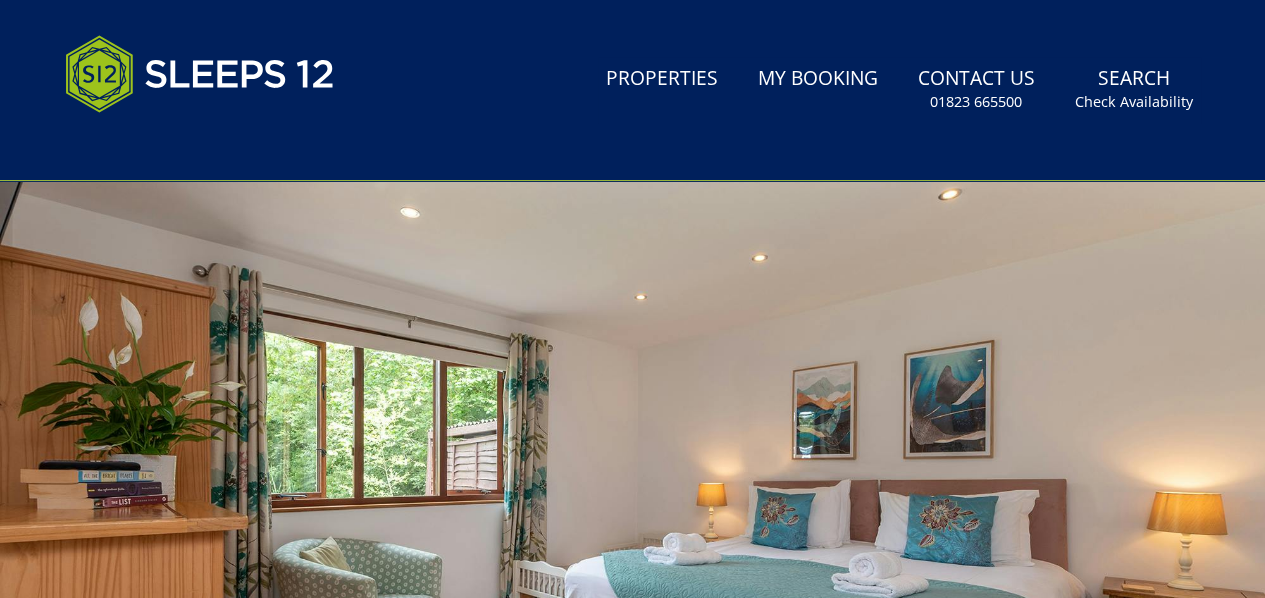 scroll, scrollTop: 200, scrollLeft: 0, axis: vertical 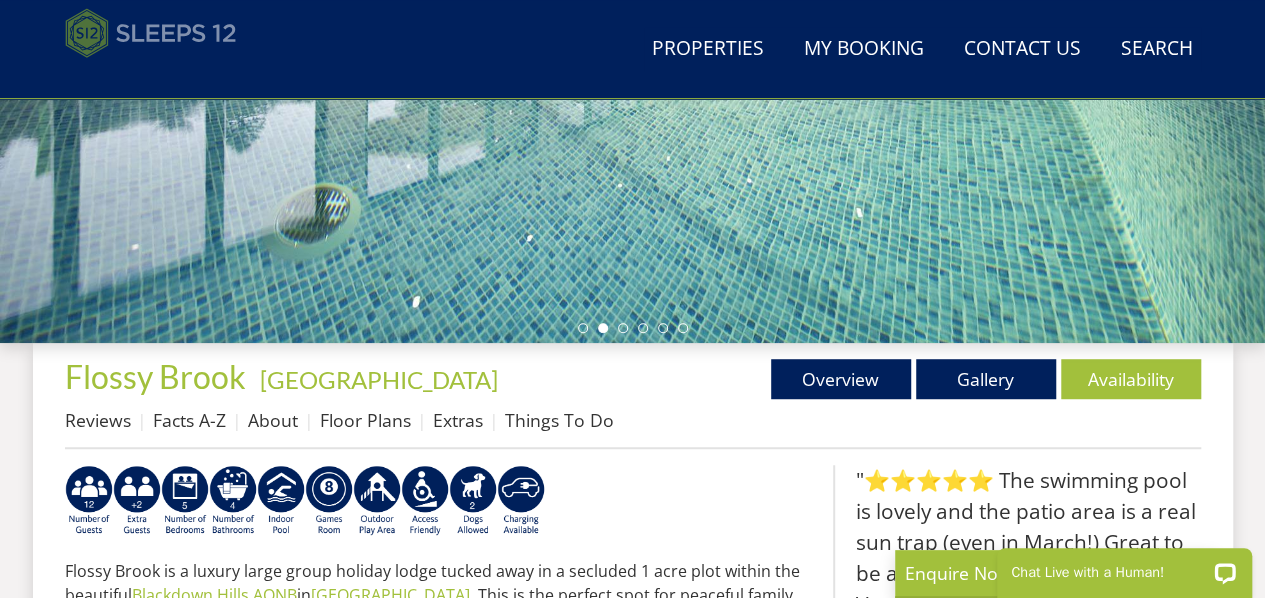 select on "15" 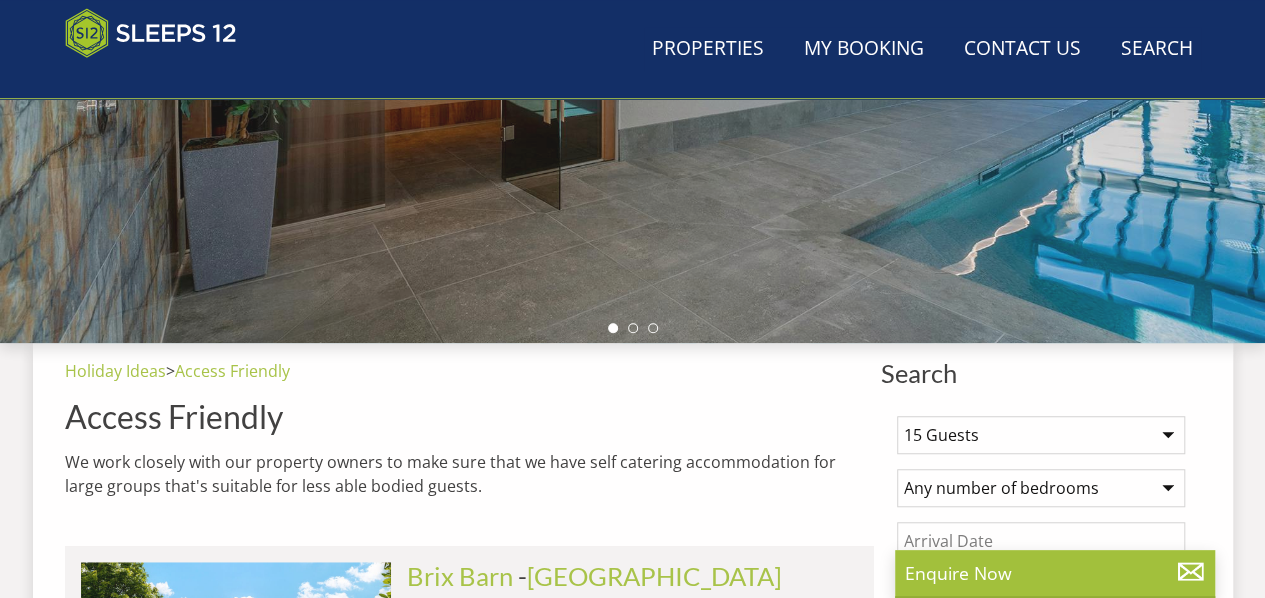 scroll, scrollTop: 3000, scrollLeft: 0, axis: vertical 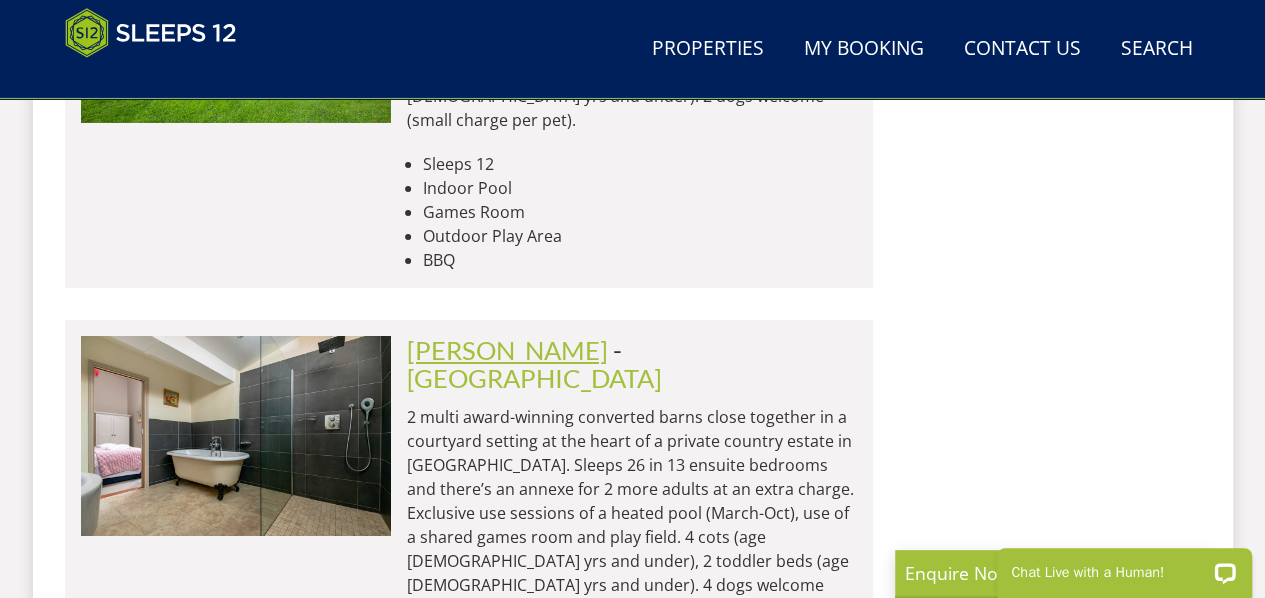 click on "[PERSON_NAME]" at bounding box center [507, 350] 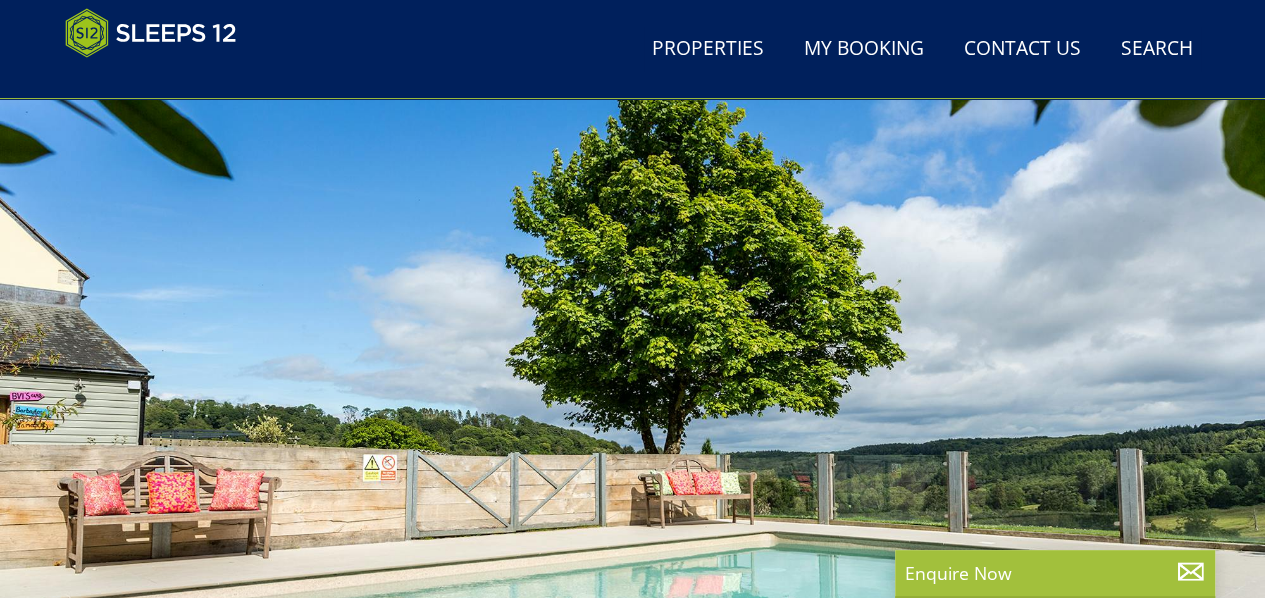 scroll, scrollTop: 200, scrollLeft: 0, axis: vertical 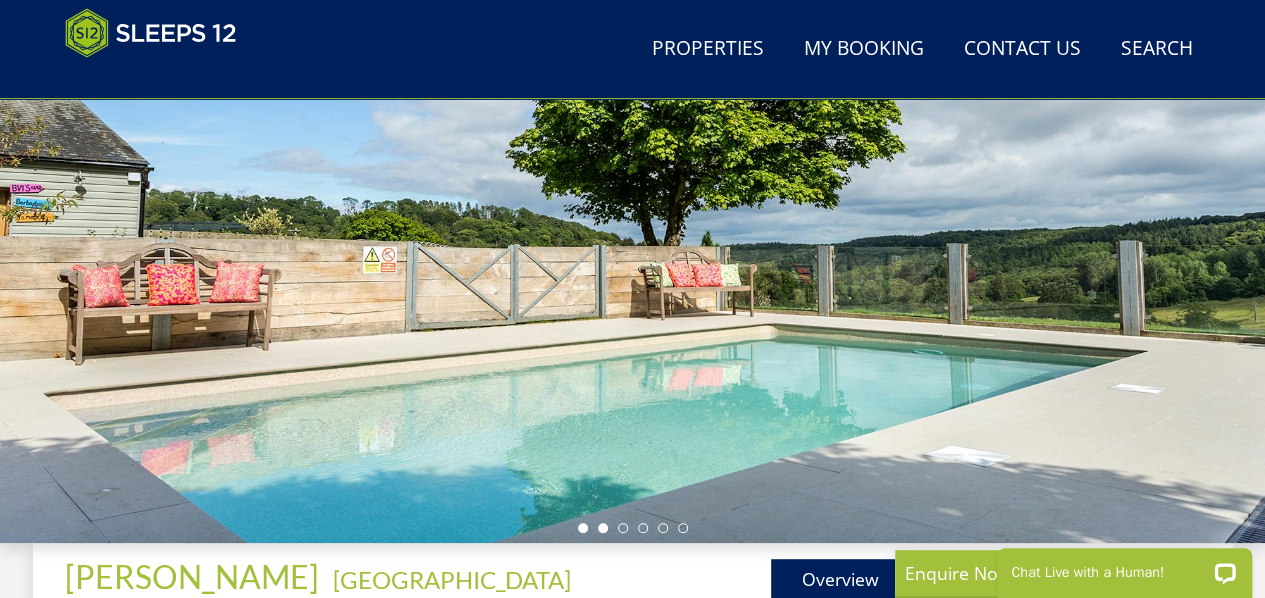 click at bounding box center (603, 528) 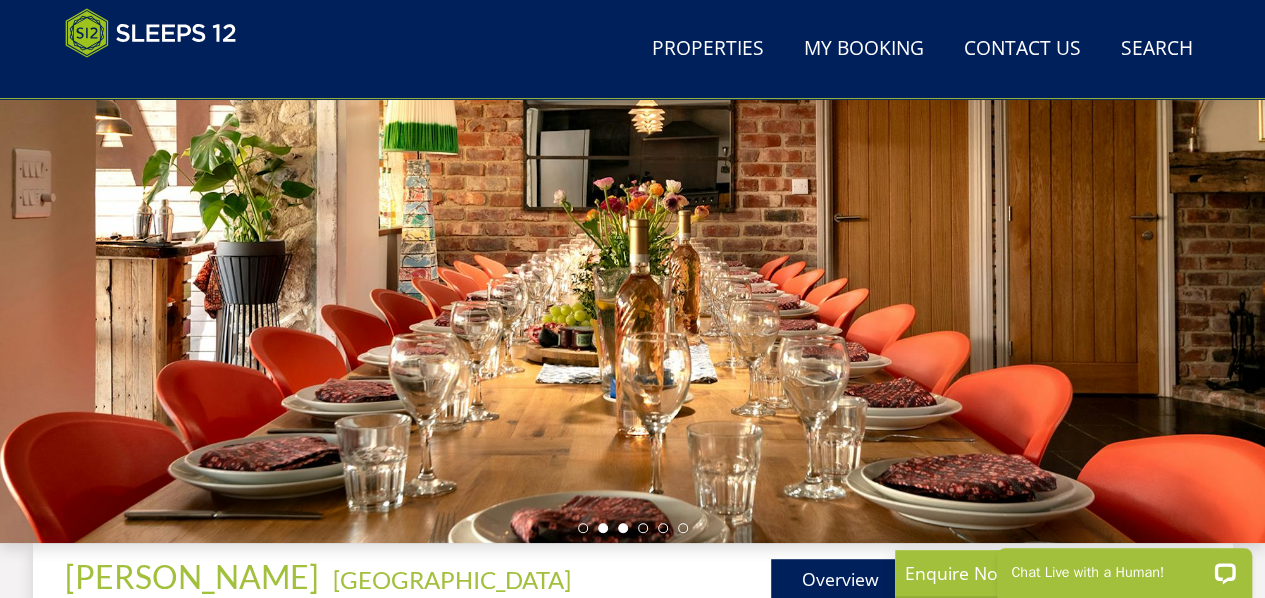 click at bounding box center [623, 528] 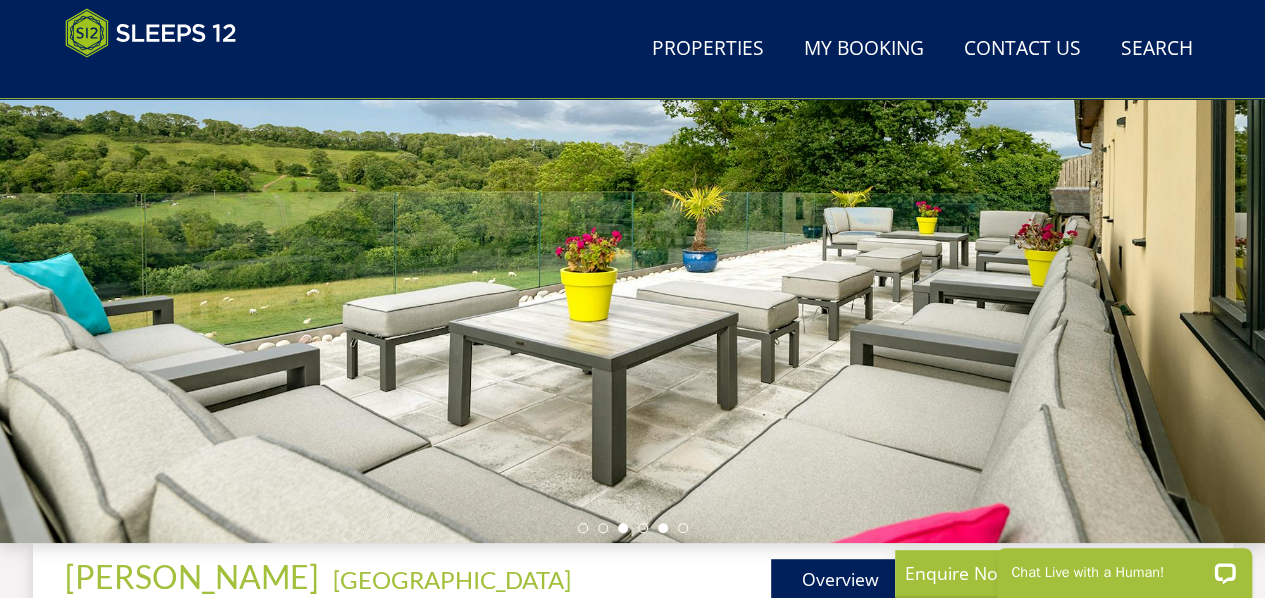 click at bounding box center [663, 528] 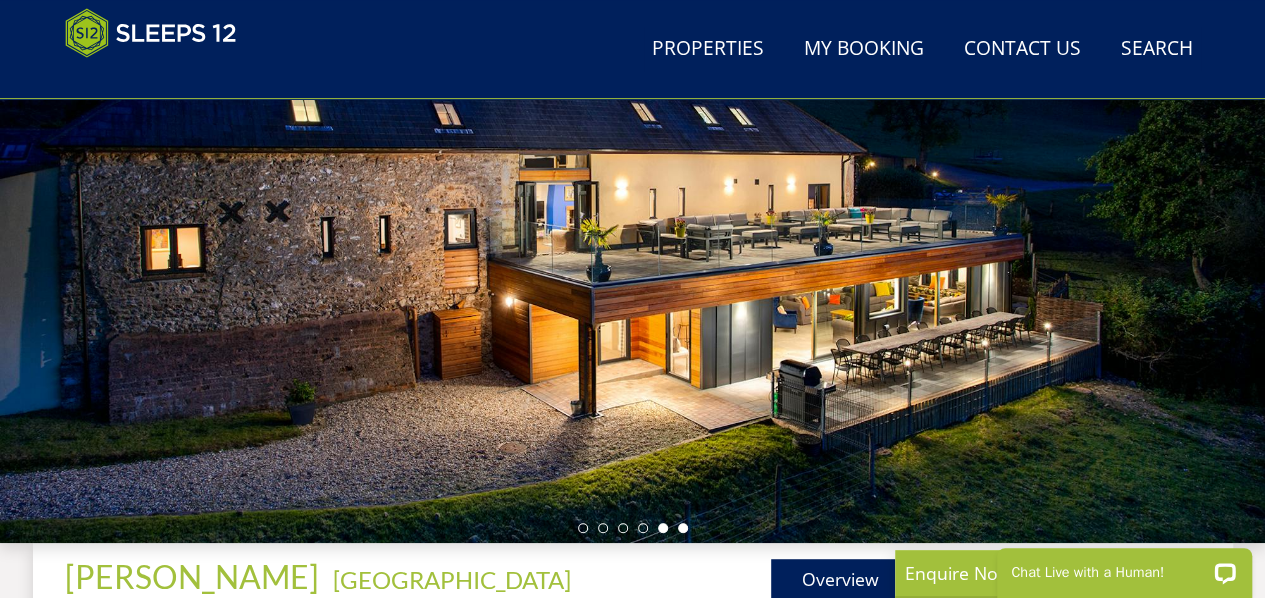 click at bounding box center [683, 528] 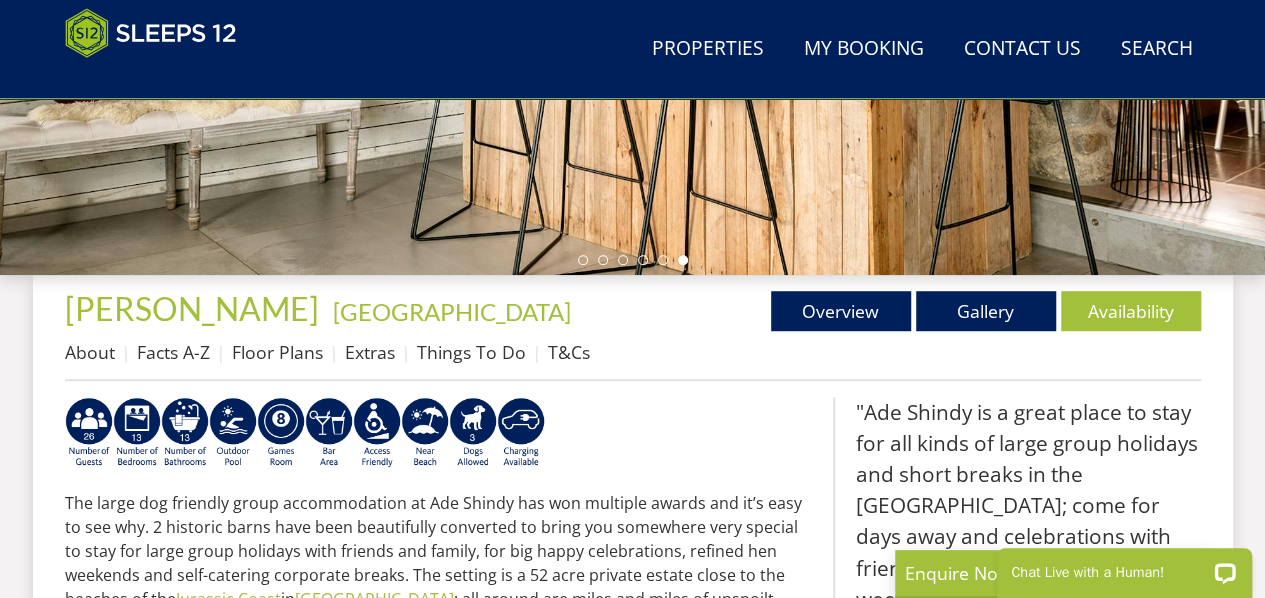 scroll, scrollTop: 600, scrollLeft: 0, axis: vertical 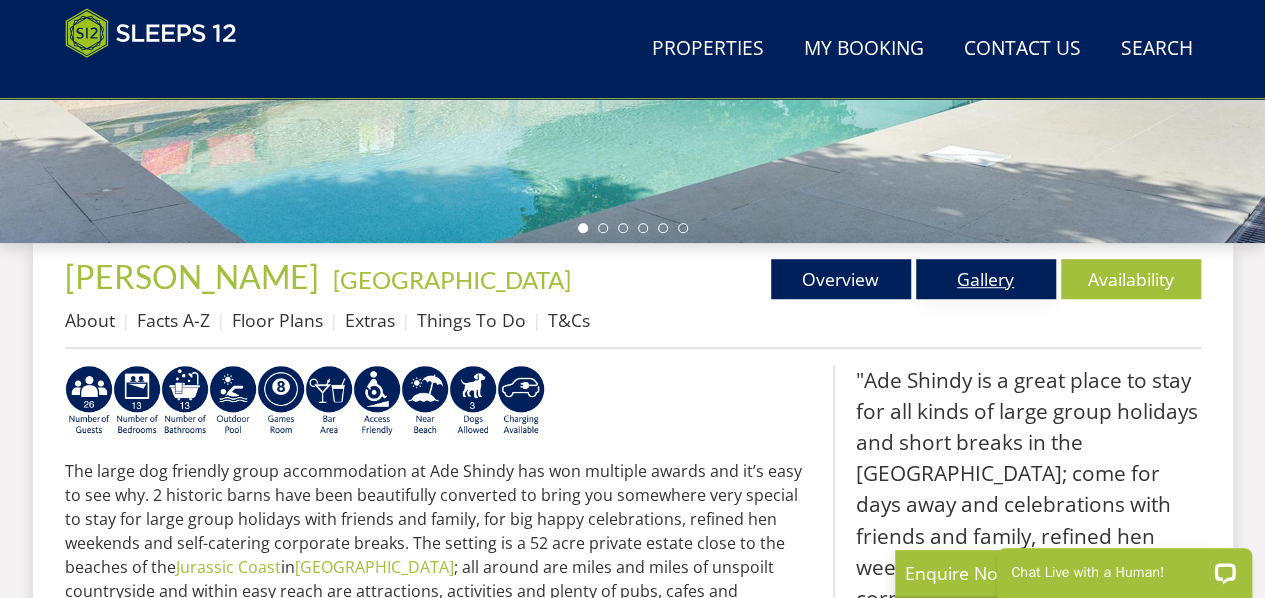 click on "Gallery" at bounding box center [986, 279] 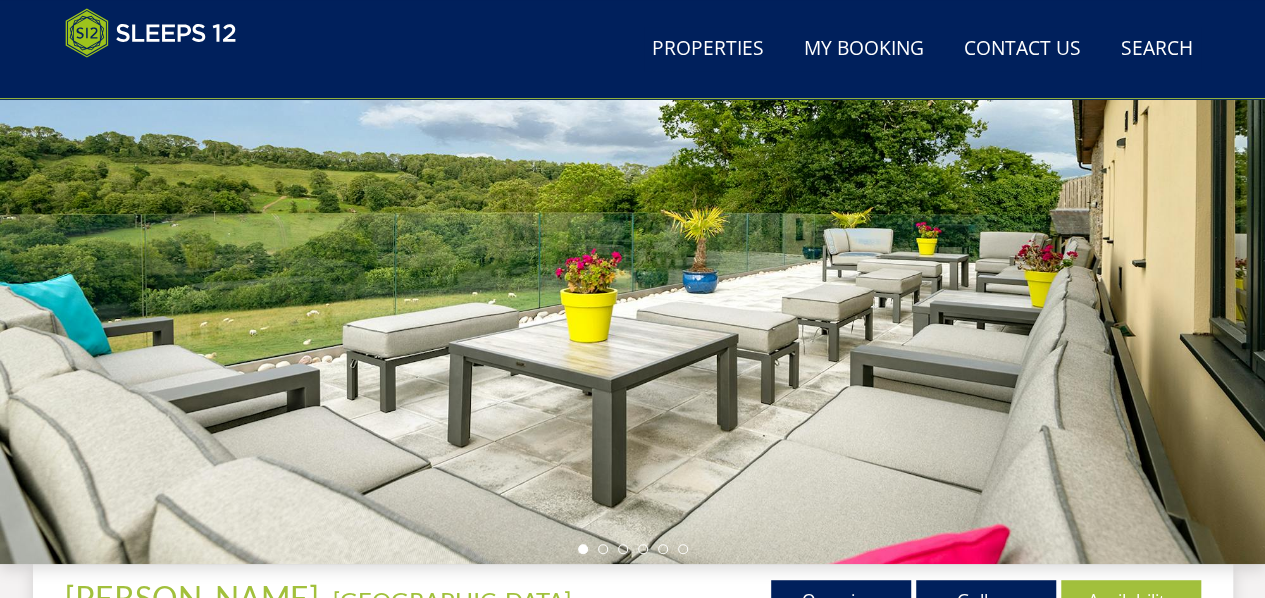 scroll, scrollTop: 500, scrollLeft: 0, axis: vertical 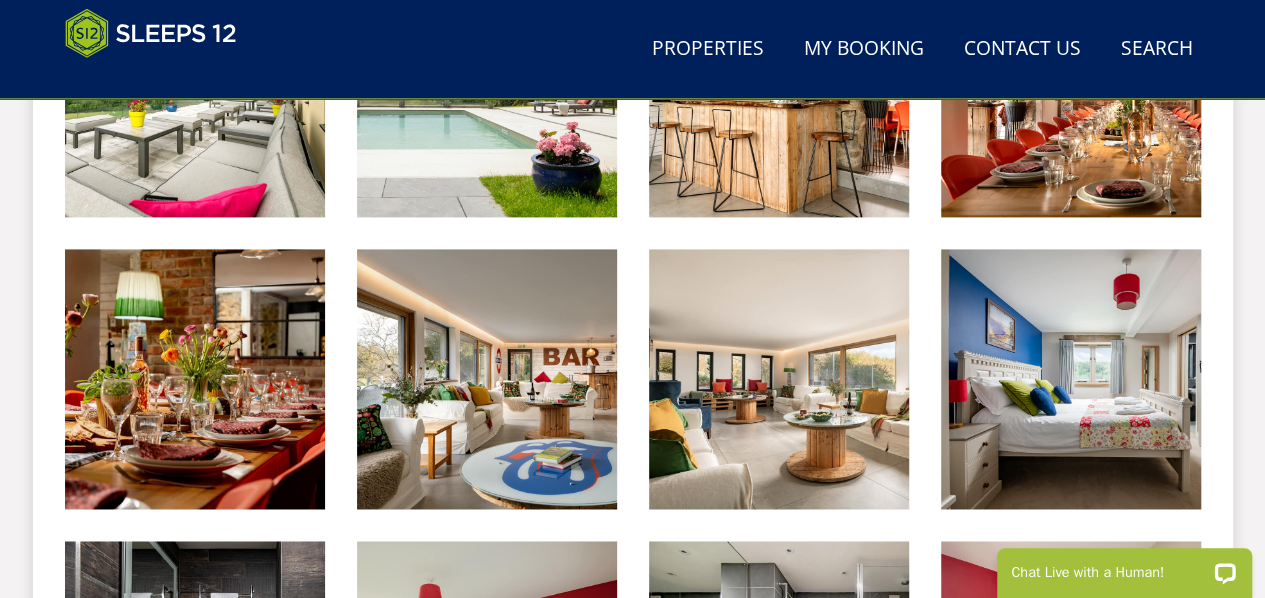 click at bounding box center (779, 379) 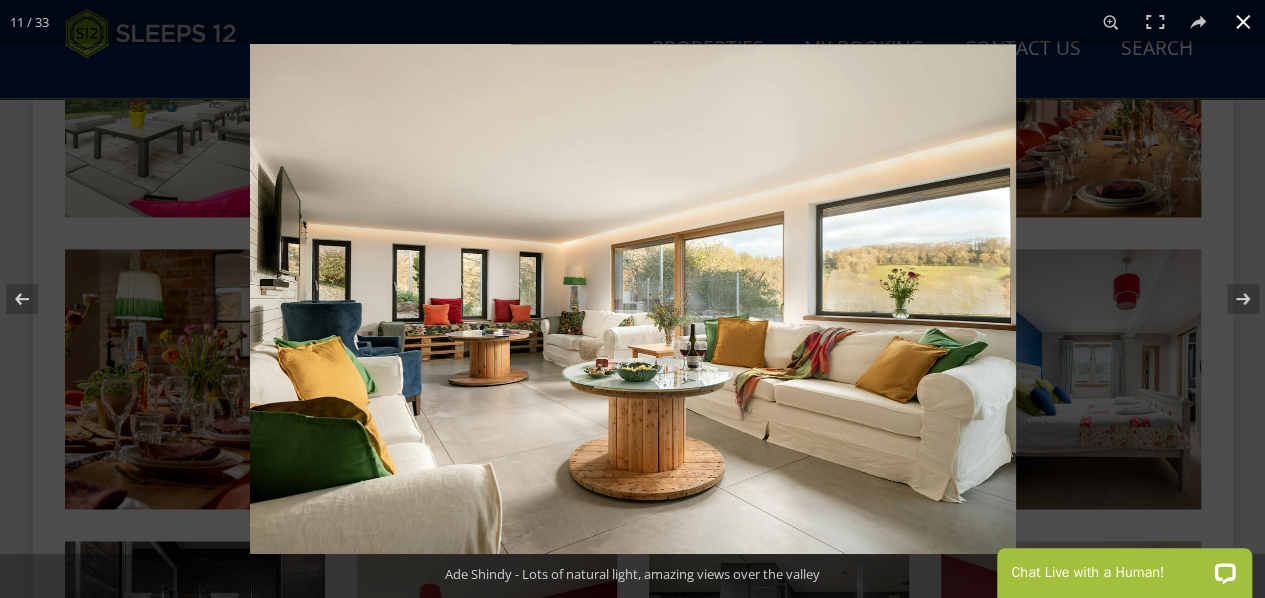 click at bounding box center (882, 343) 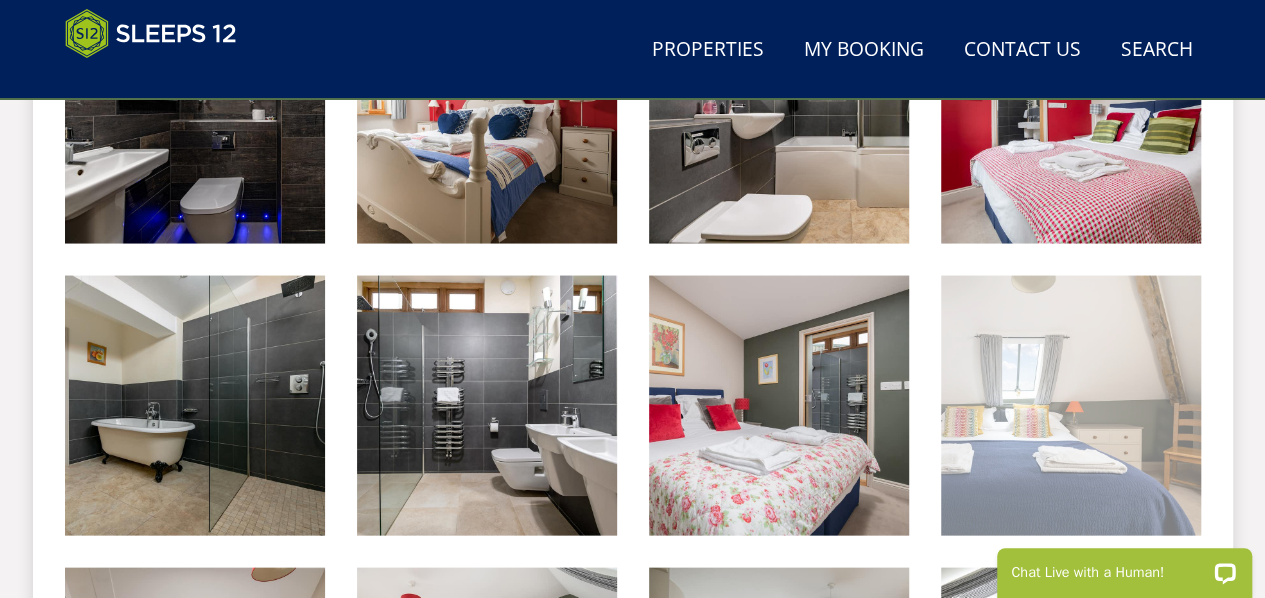 scroll, scrollTop: 1900, scrollLeft: 0, axis: vertical 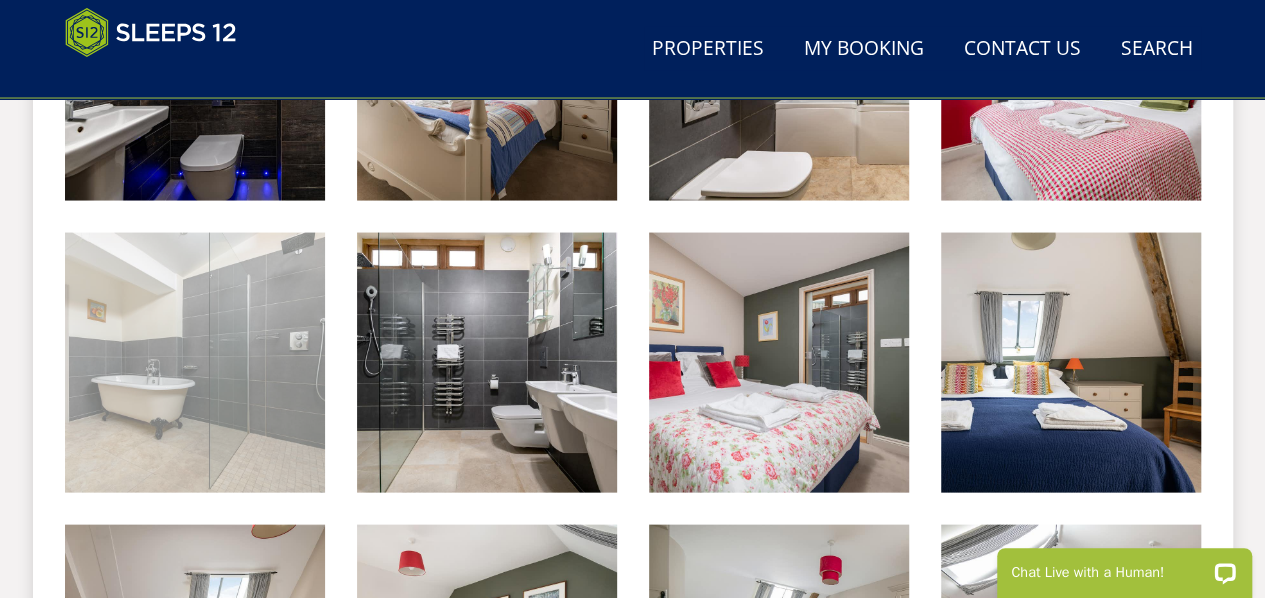 click at bounding box center [195, 363] 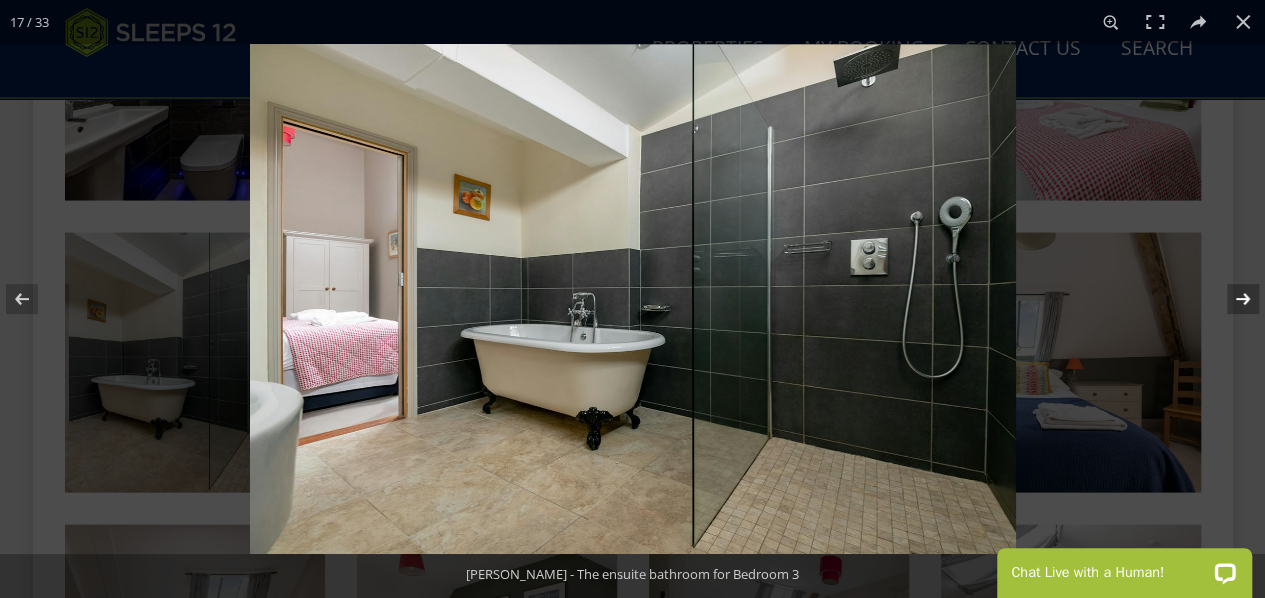 click at bounding box center (1230, 299) 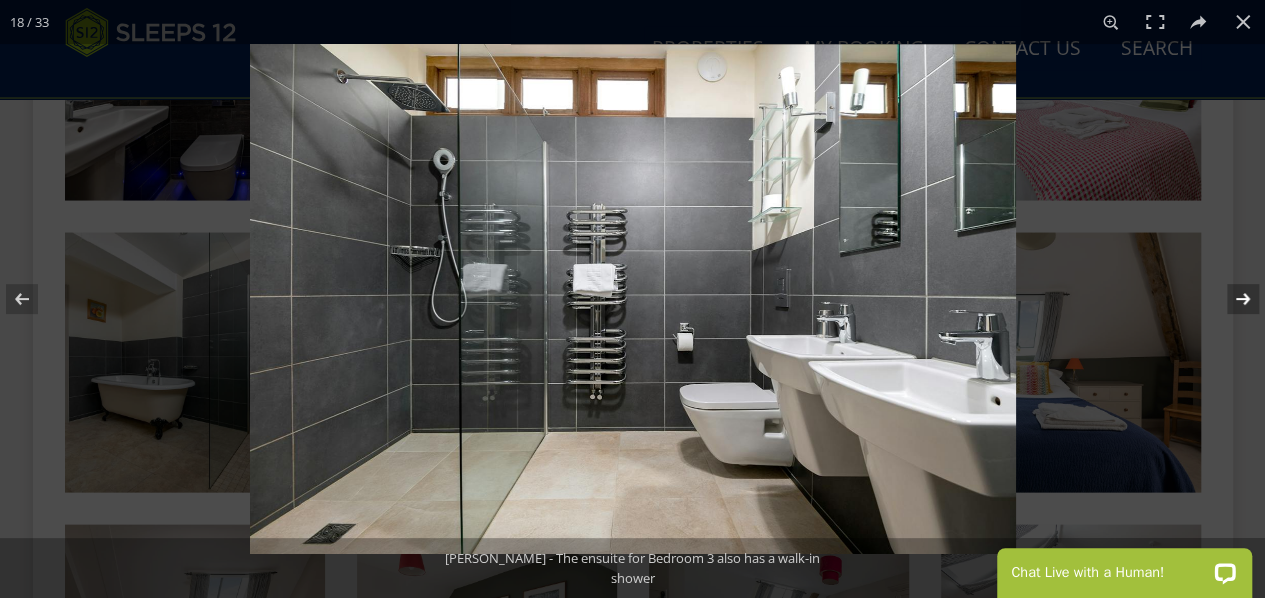 click at bounding box center [1230, 299] 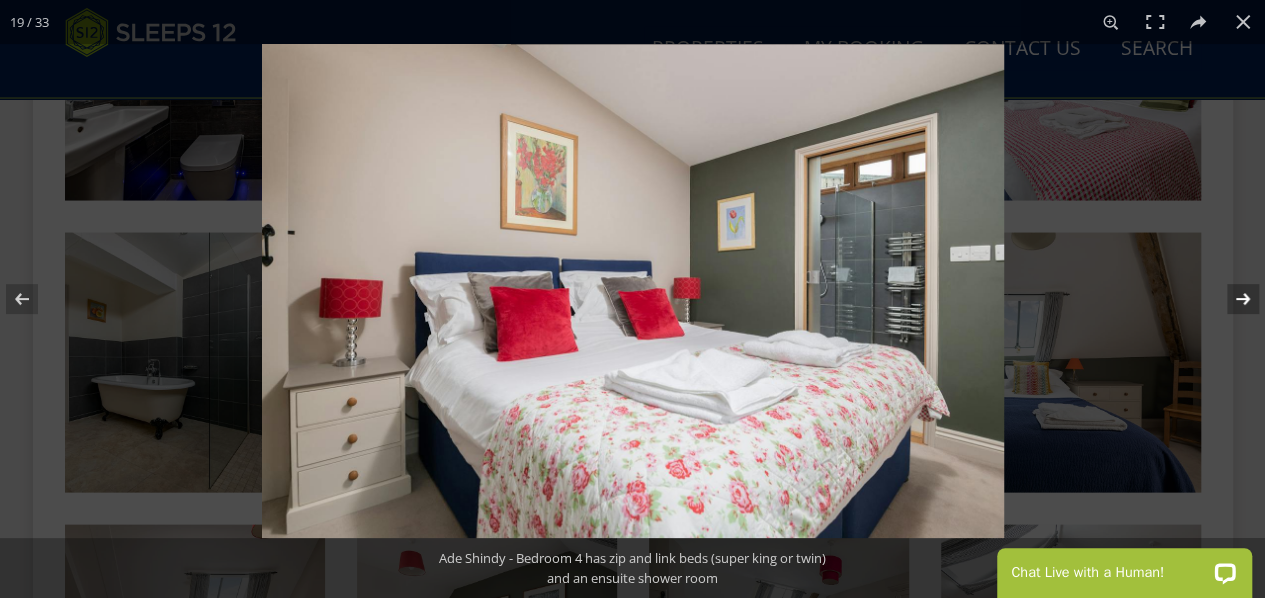 click at bounding box center (1230, 299) 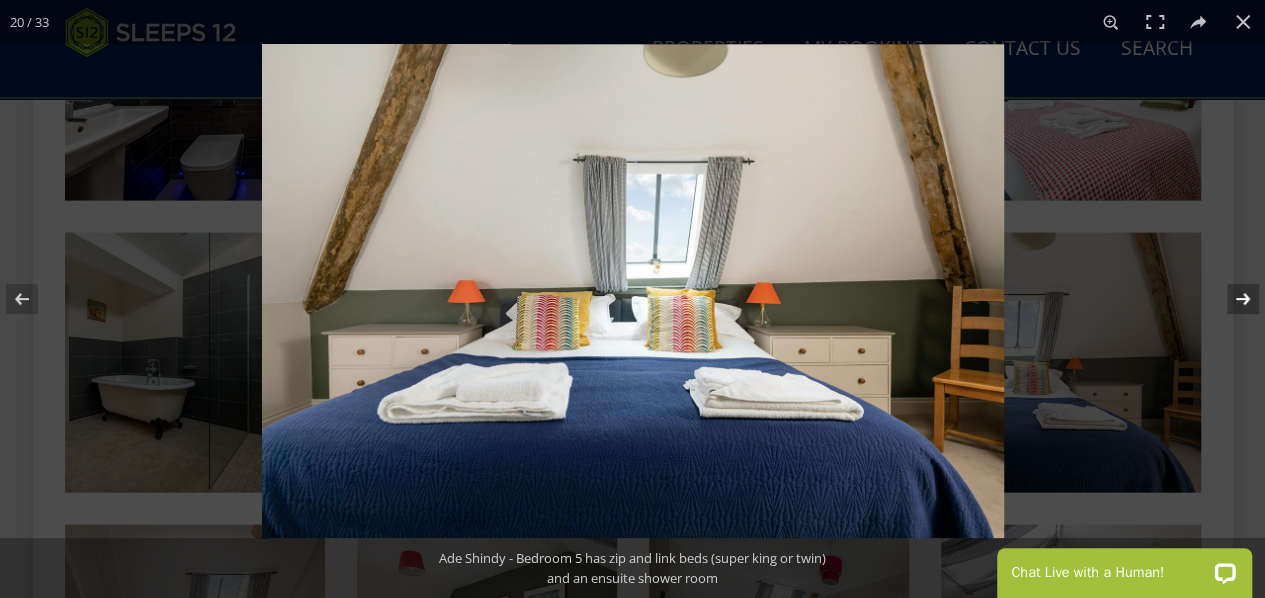 click at bounding box center (1230, 299) 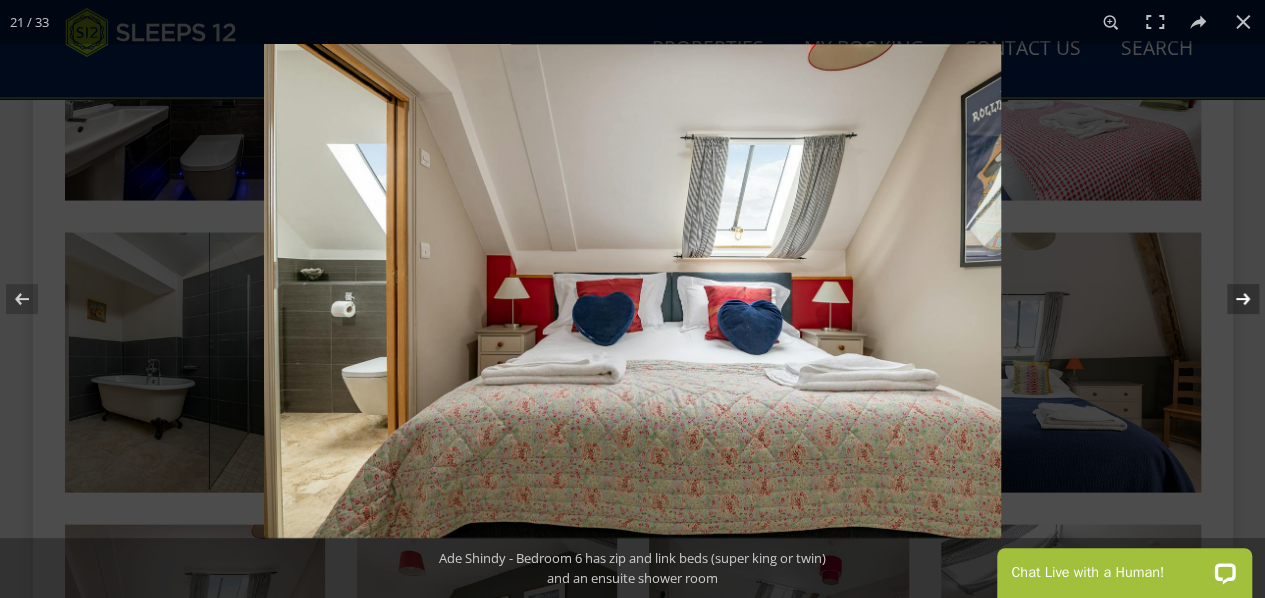 click at bounding box center (1230, 299) 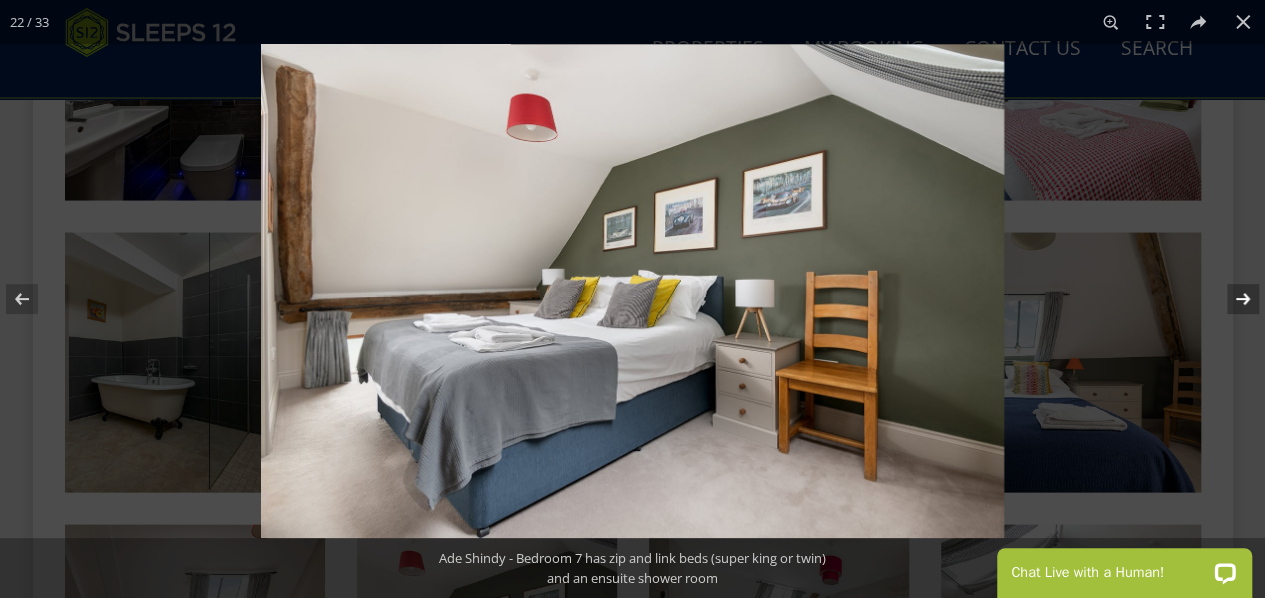 click at bounding box center [1230, 299] 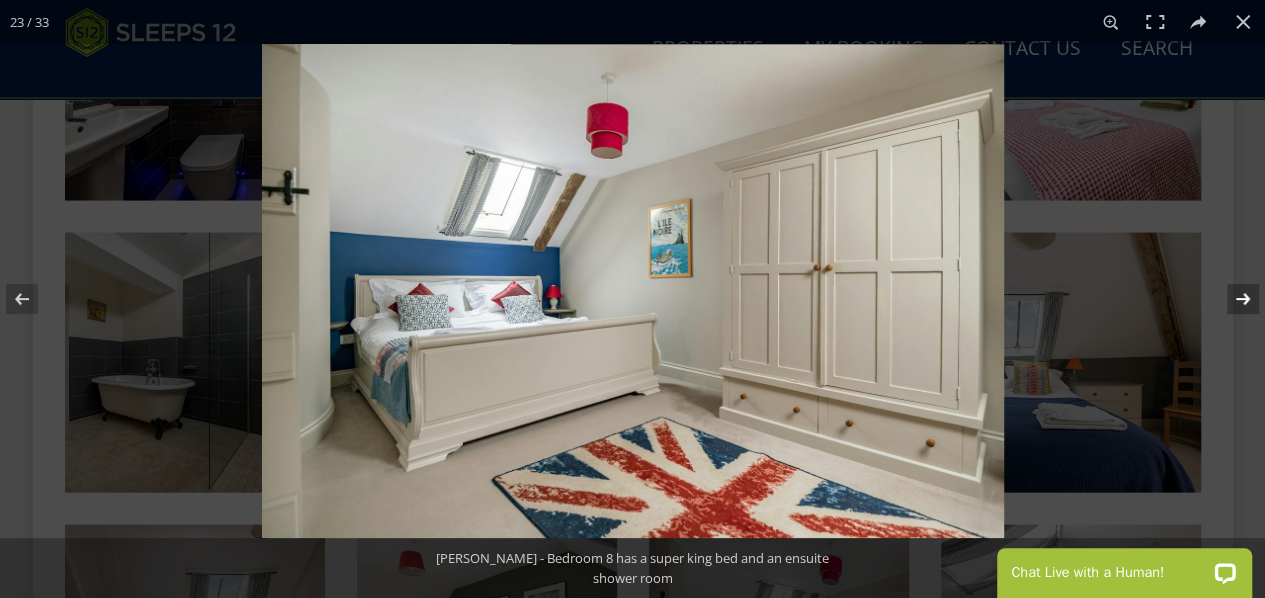 click at bounding box center (1230, 299) 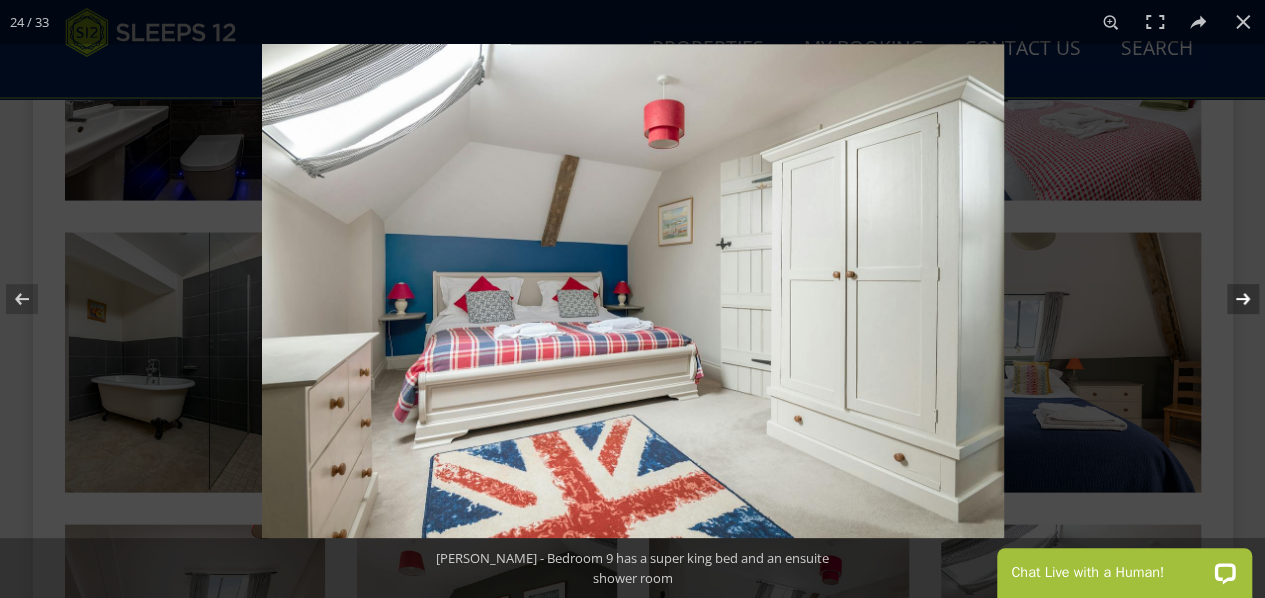 click at bounding box center (1230, 299) 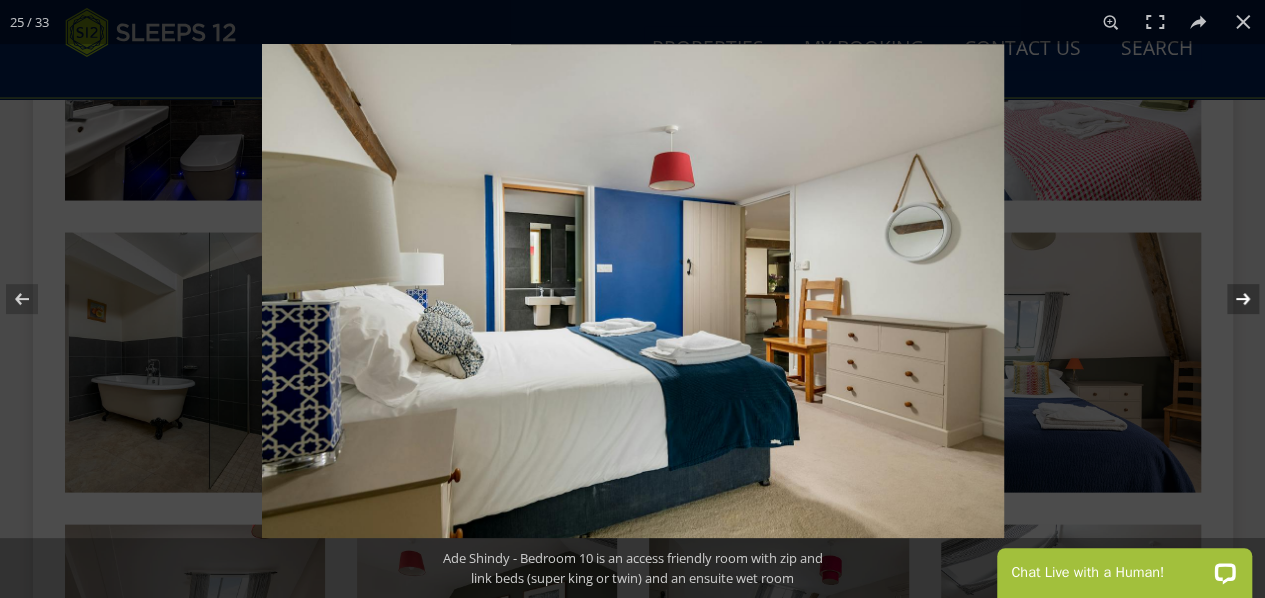 click at bounding box center [1230, 299] 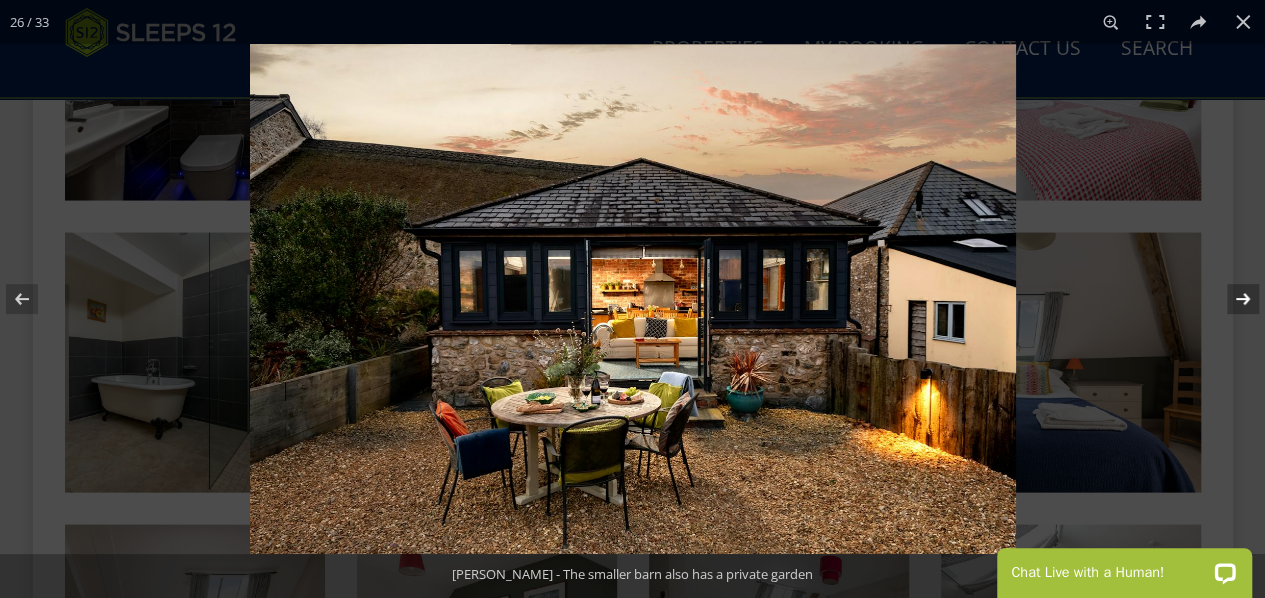 click at bounding box center [1230, 299] 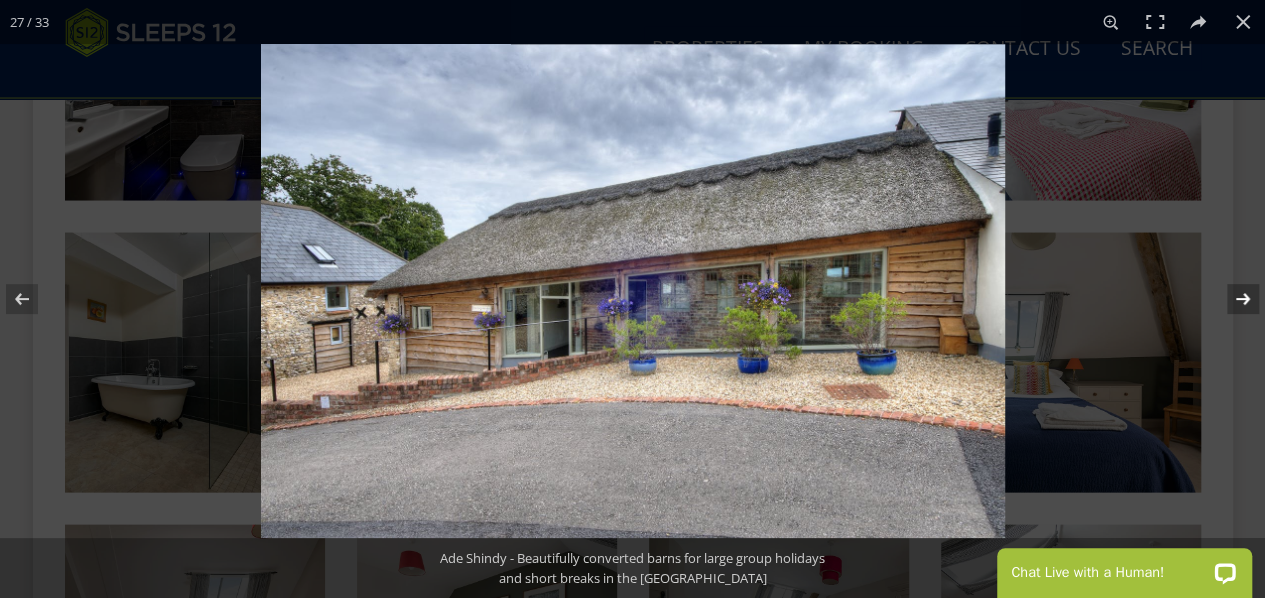 click at bounding box center [1230, 299] 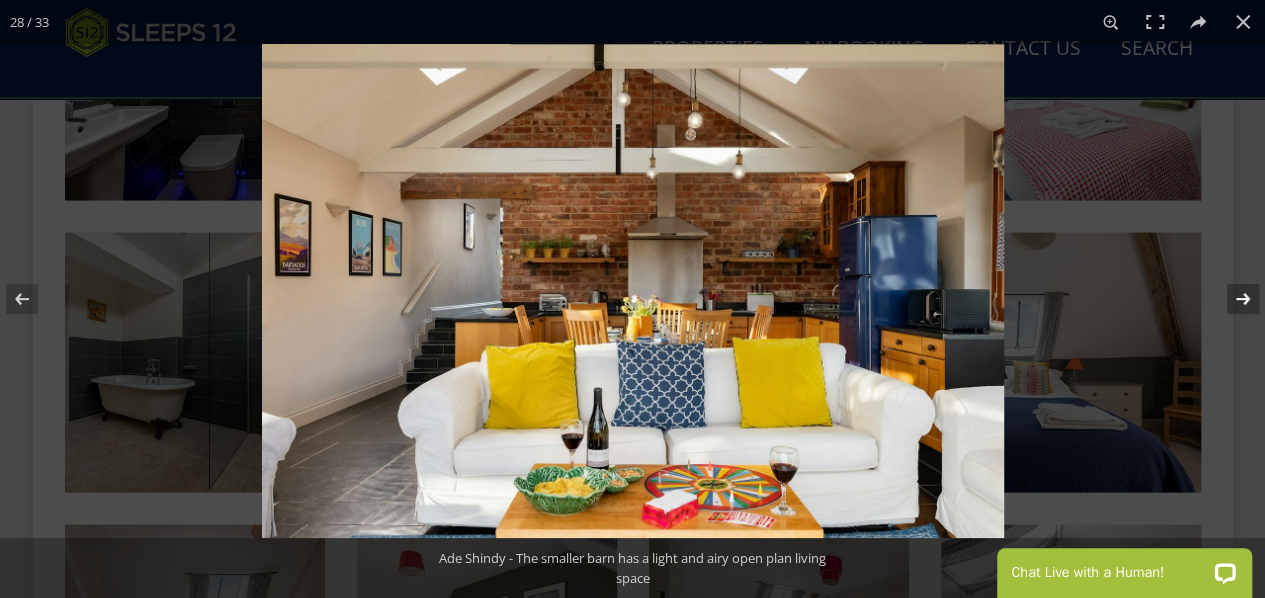 click at bounding box center [1230, 299] 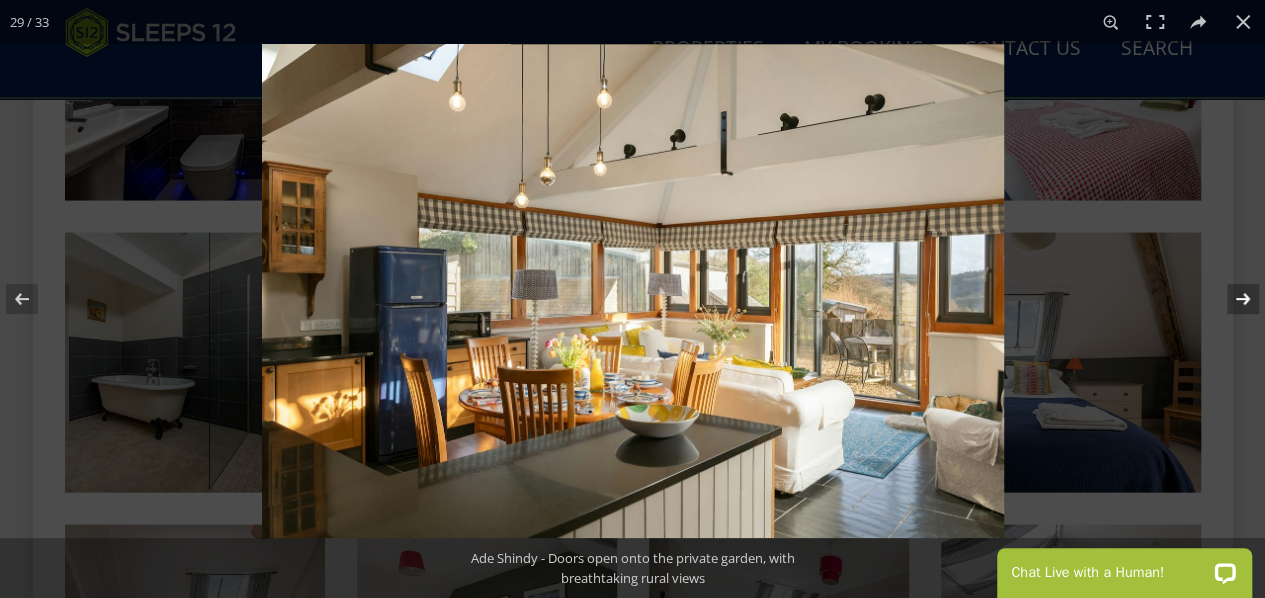 click at bounding box center (1230, 299) 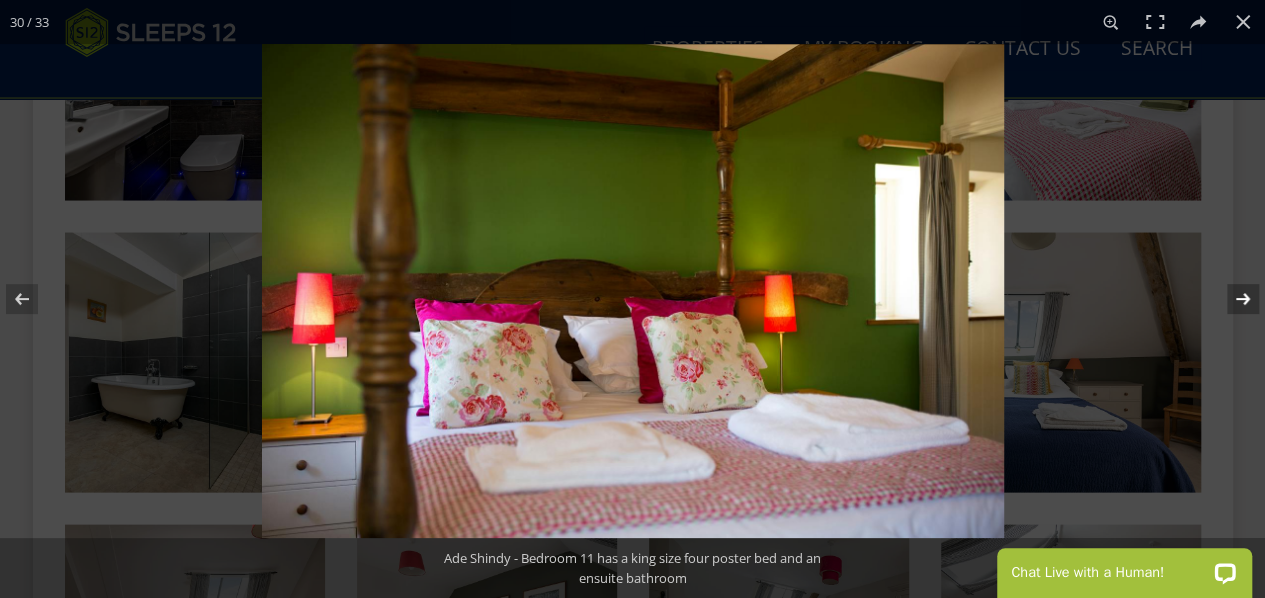 click at bounding box center [1230, 299] 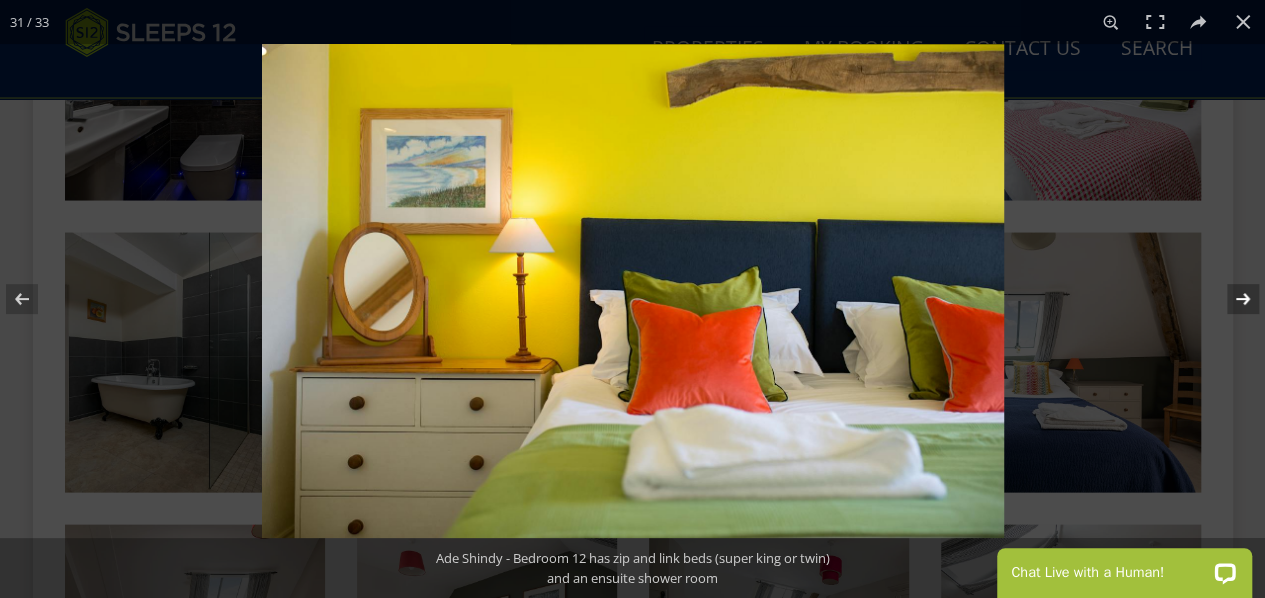click at bounding box center (1230, 299) 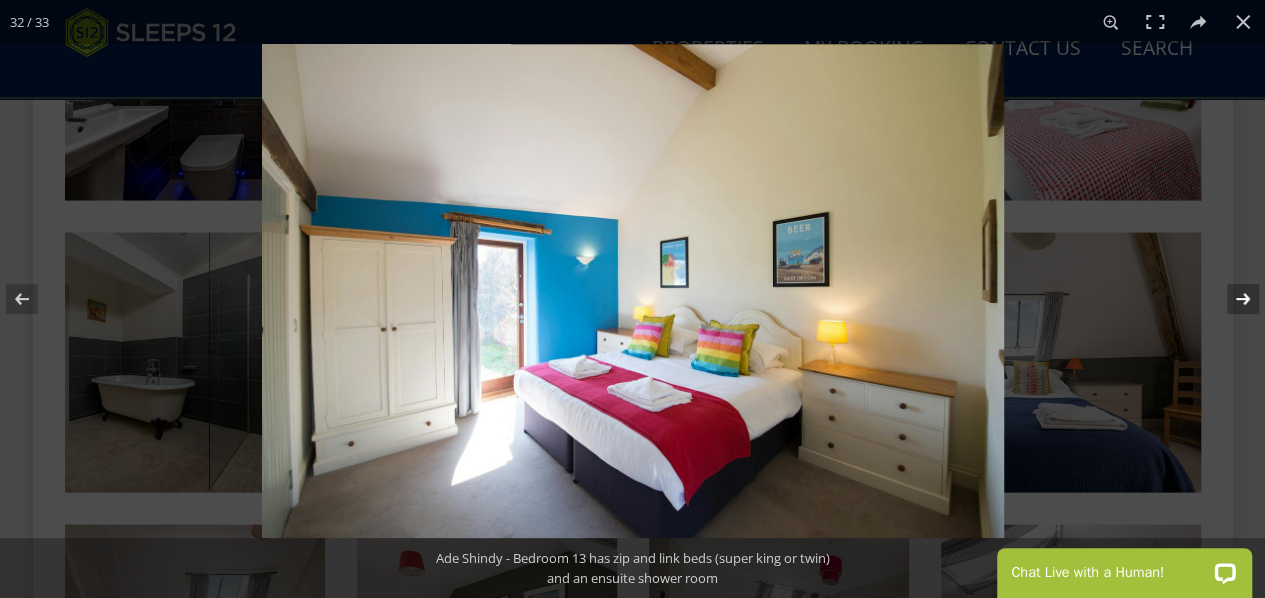 click at bounding box center [1230, 299] 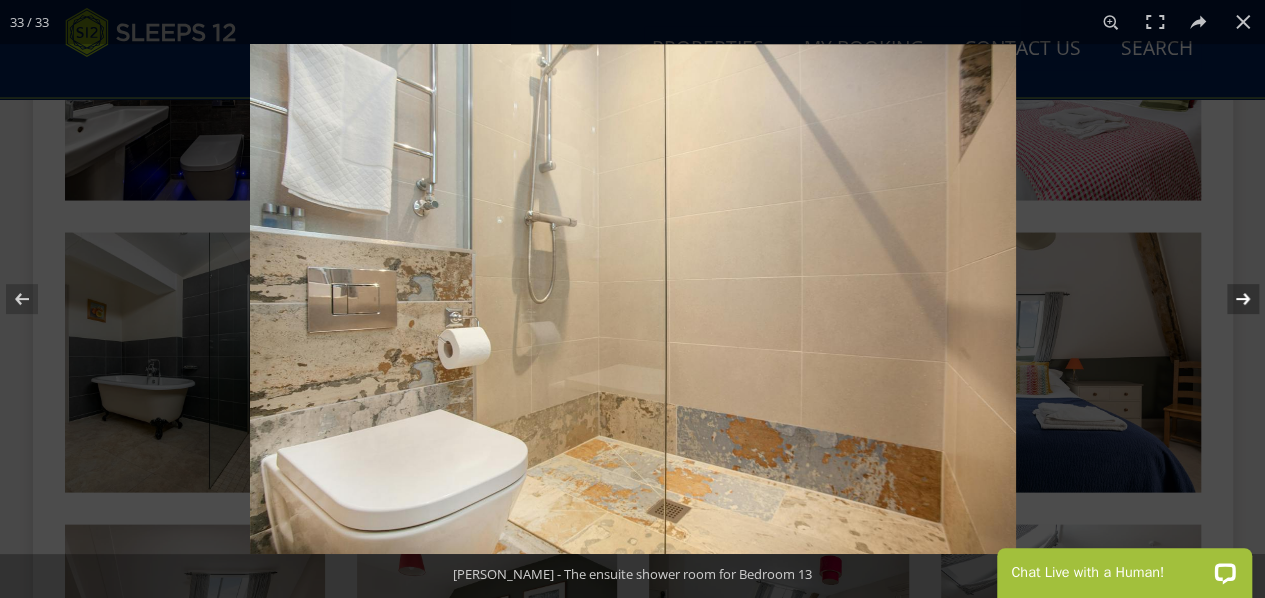 click at bounding box center (1230, 299) 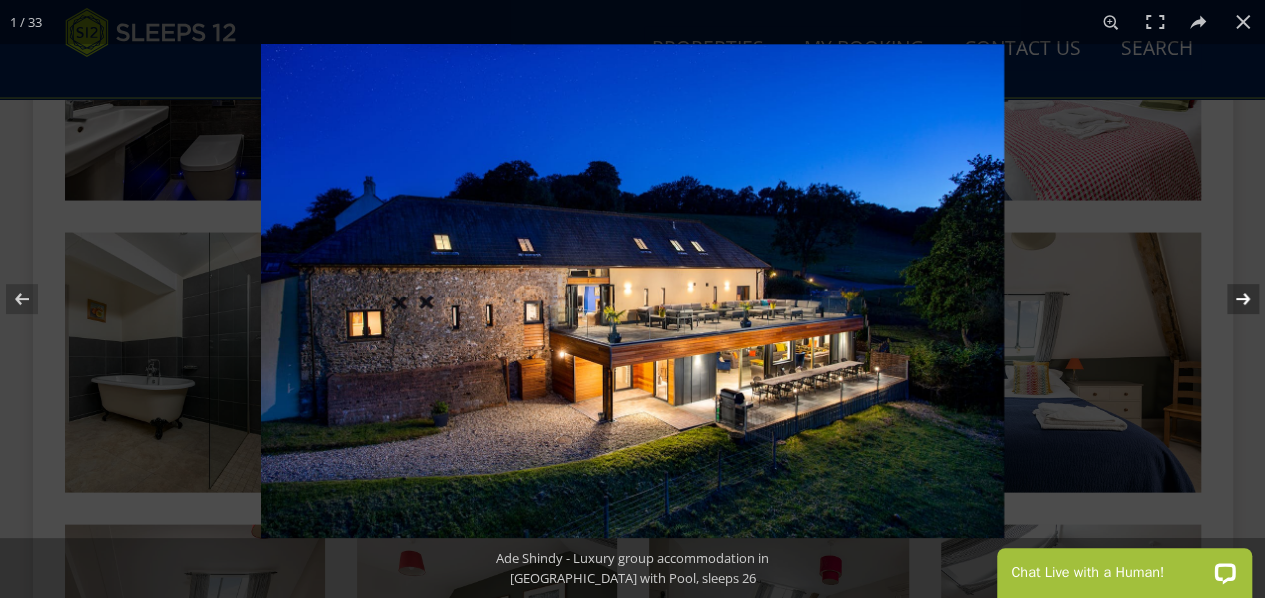 click at bounding box center [1230, 299] 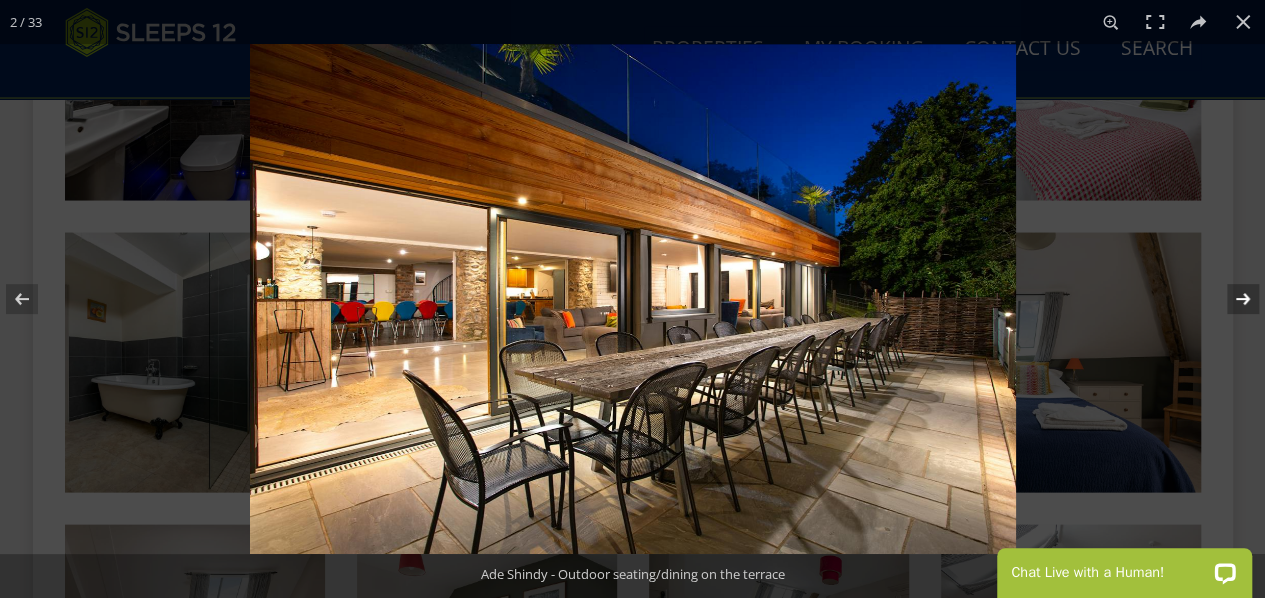 click at bounding box center (1230, 299) 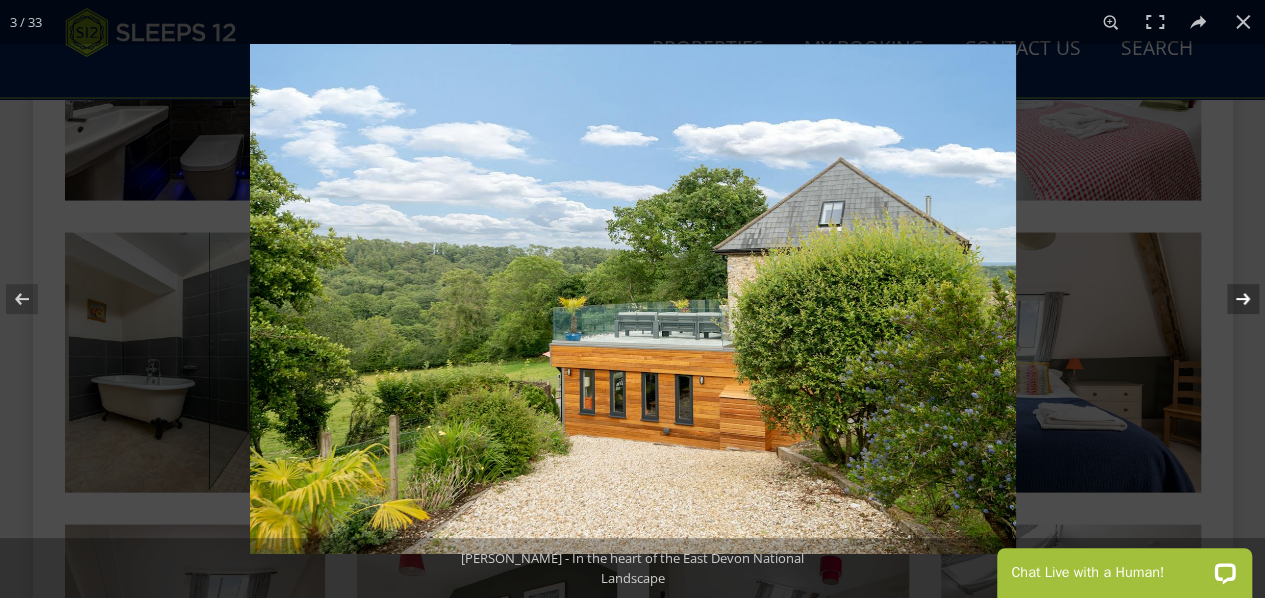 click at bounding box center [1230, 299] 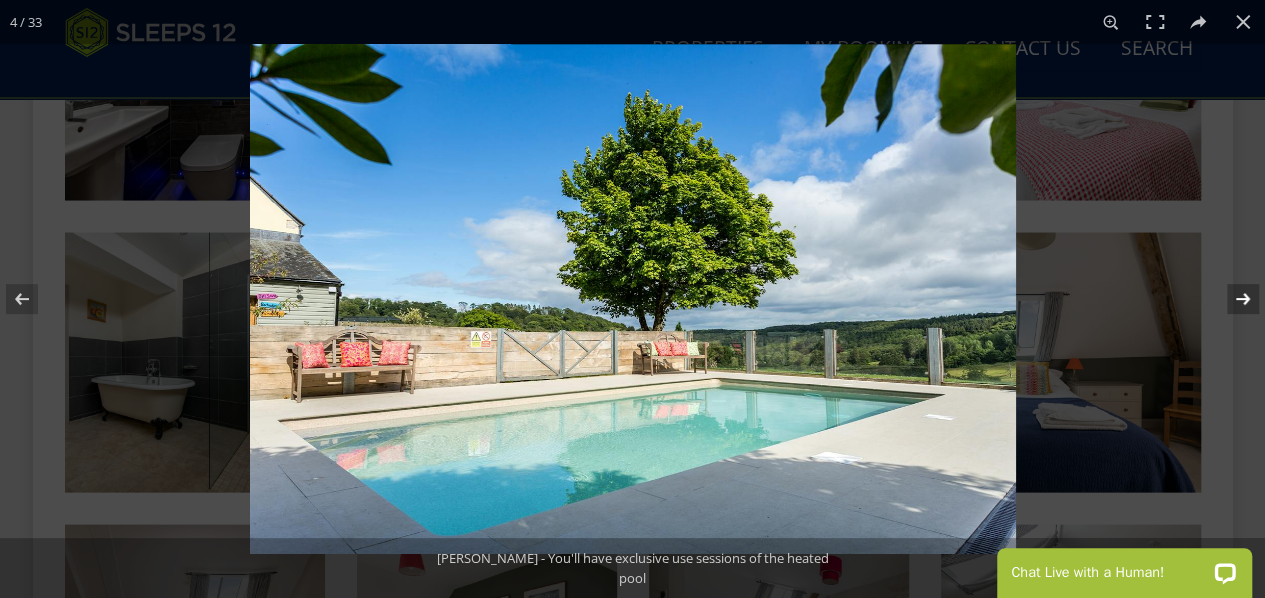 click at bounding box center (1230, 299) 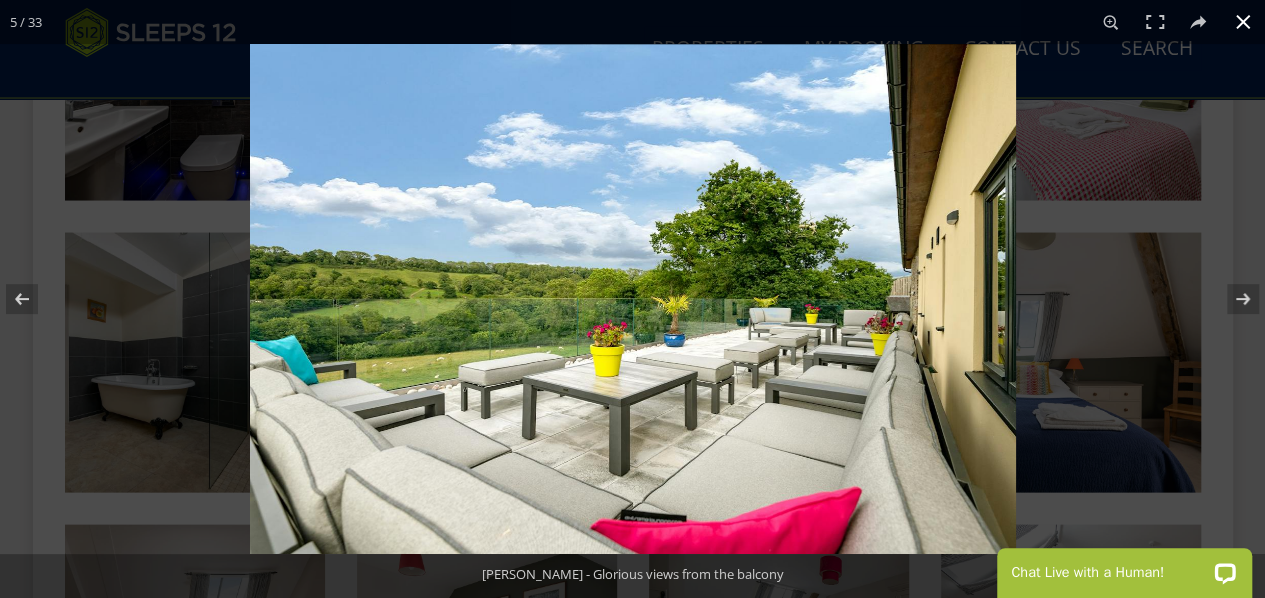 click at bounding box center (1243, 22) 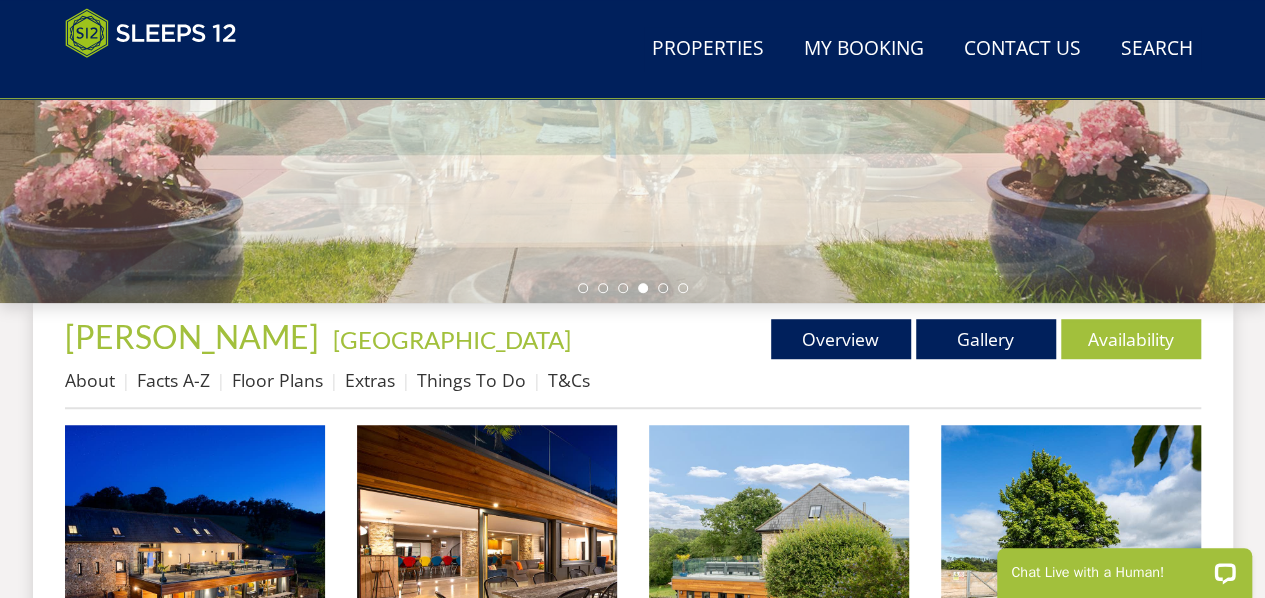 scroll, scrollTop: 400, scrollLeft: 0, axis: vertical 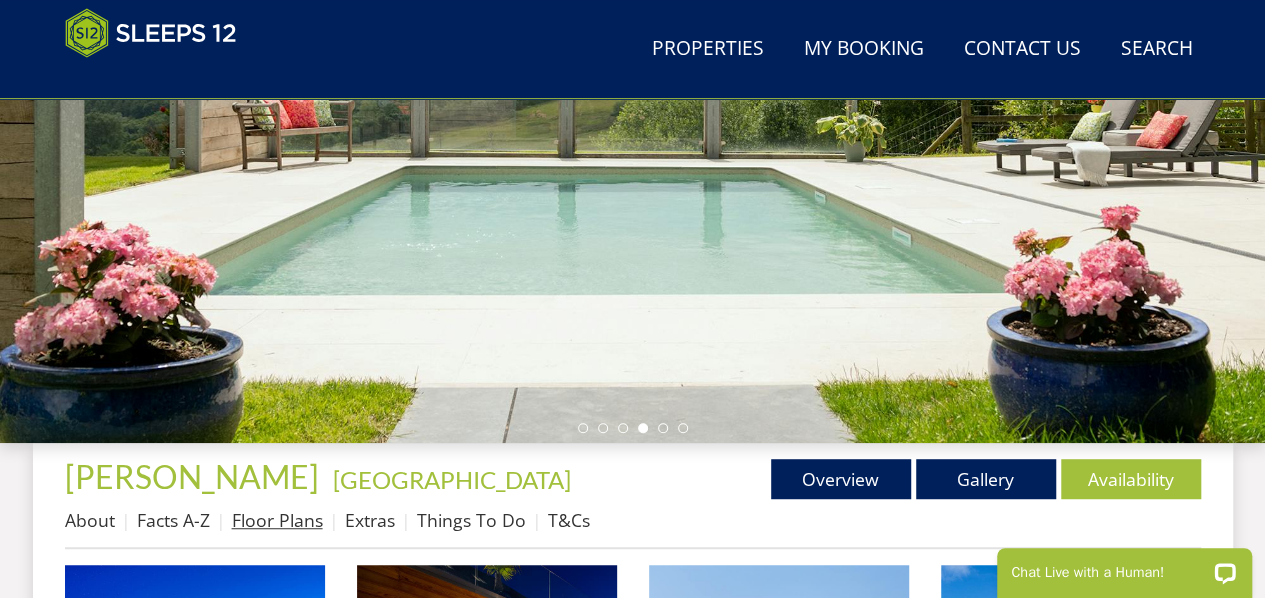 click on "Floor Plans" at bounding box center [277, 520] 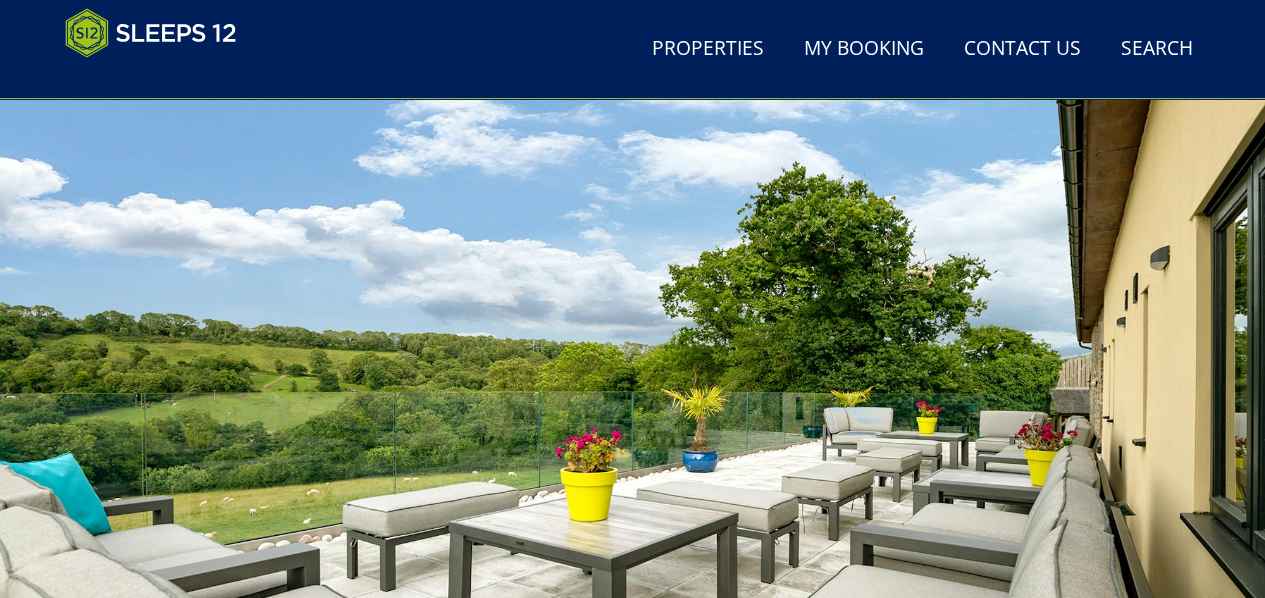 scroll, scrollTop: 400, scrollLeft: 0, axis: vertical 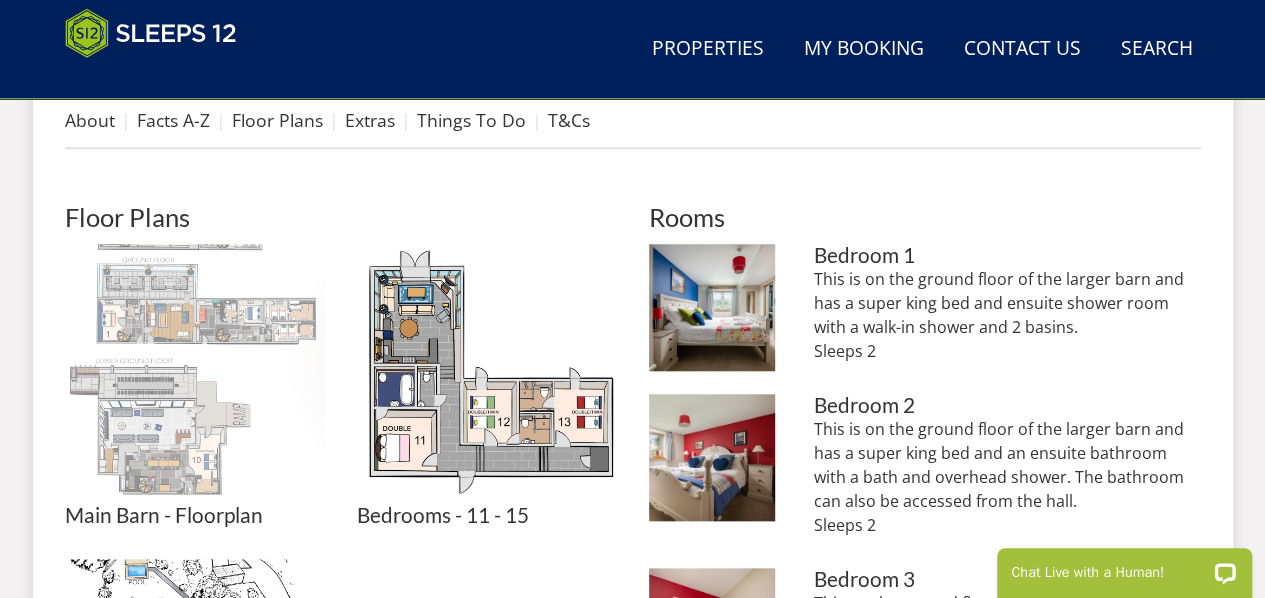 click at bounding box center (195, 374) 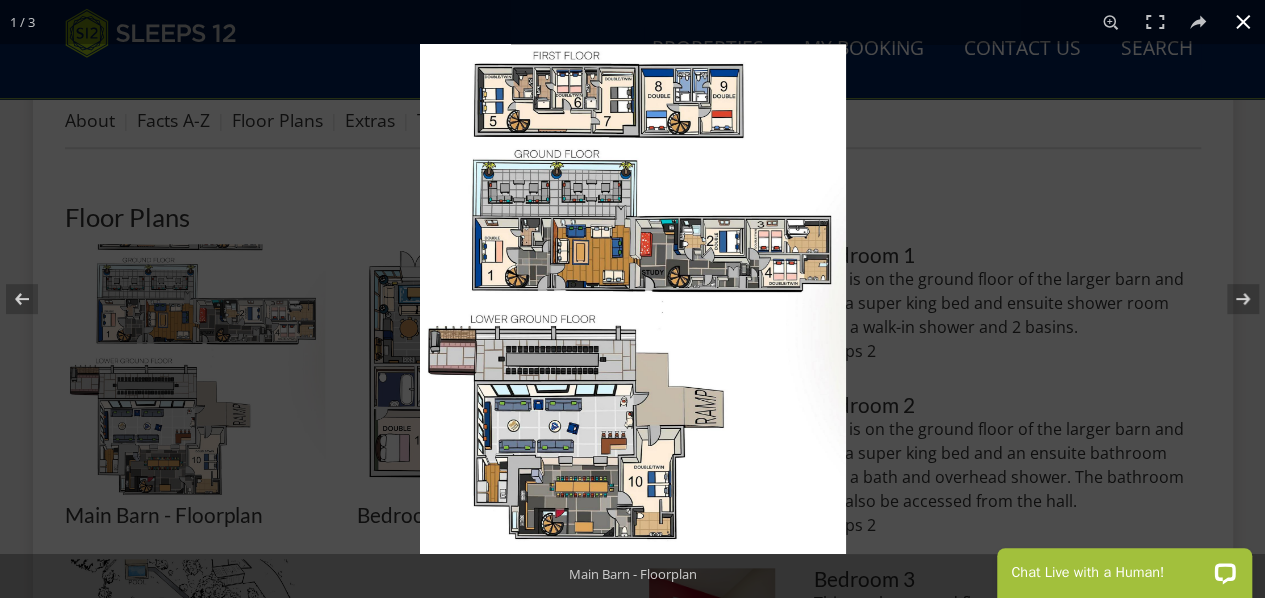 click at bounding box center [632, 299] 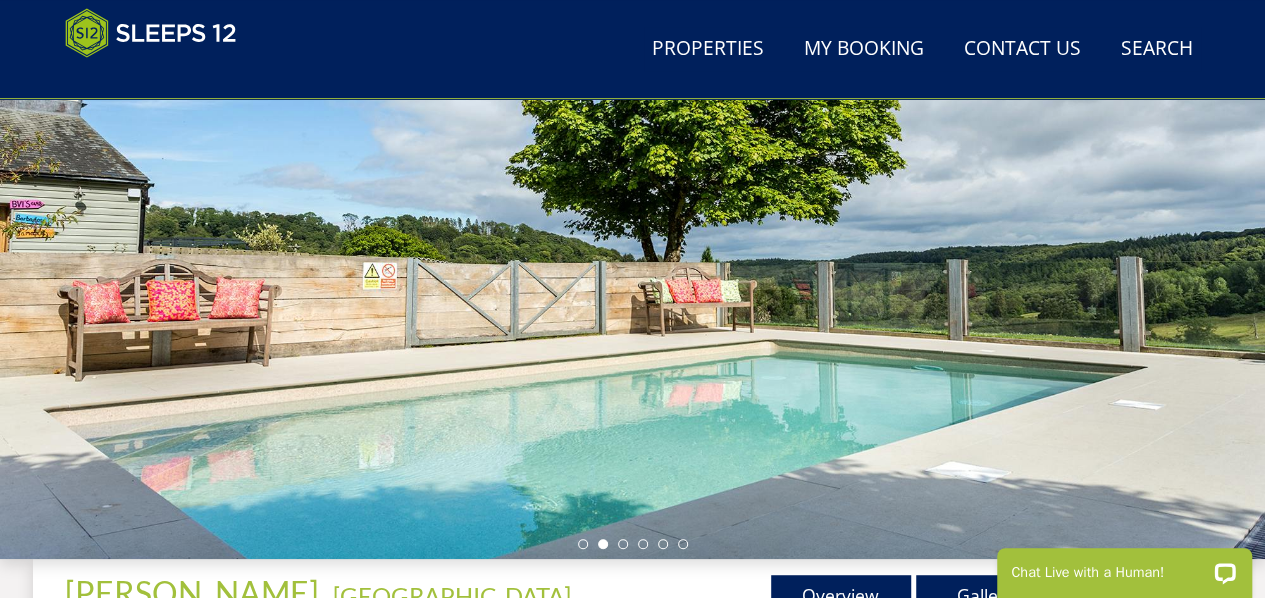 scroll, scrollTop: 500, scrollLeft: 0, axis: vertical 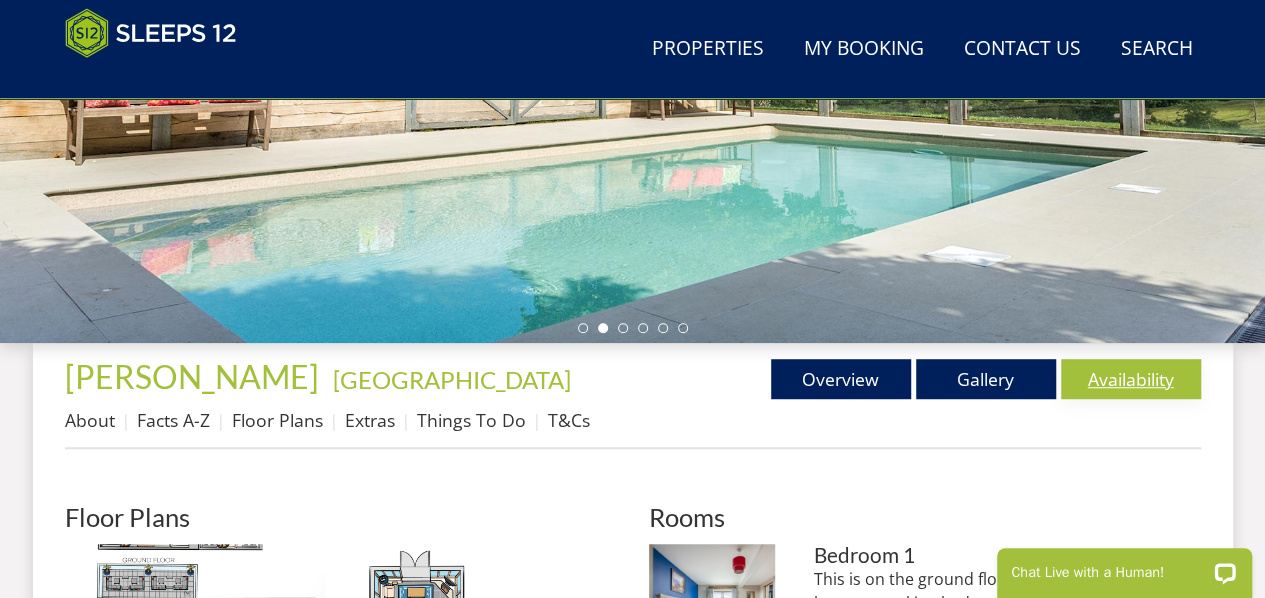 click on "Availability" at bounding box center [1131, 379] 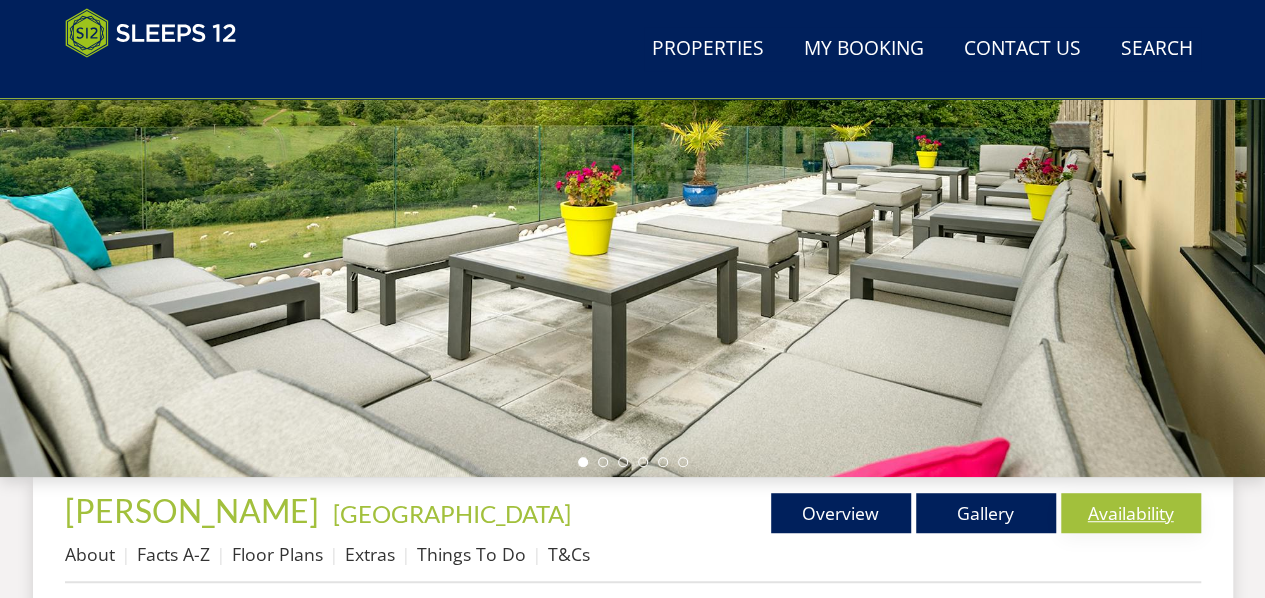 scroll, scrollTop: 500, scrollLeft: 0, axis: vertical 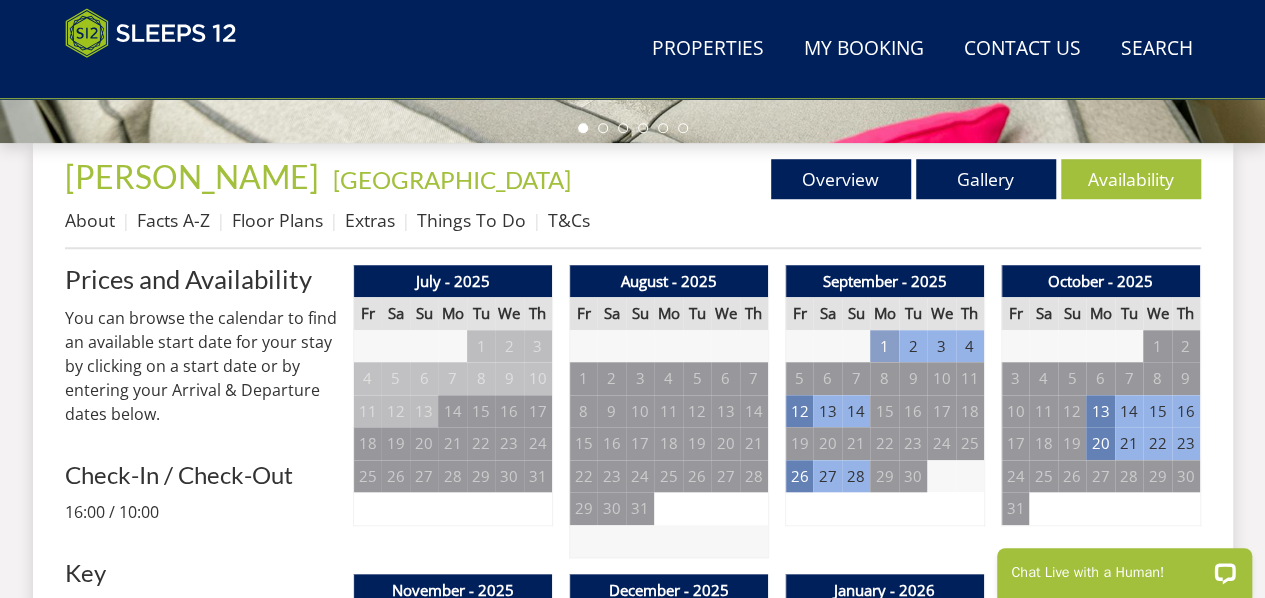click on "1" at bounding box center (884, 346) 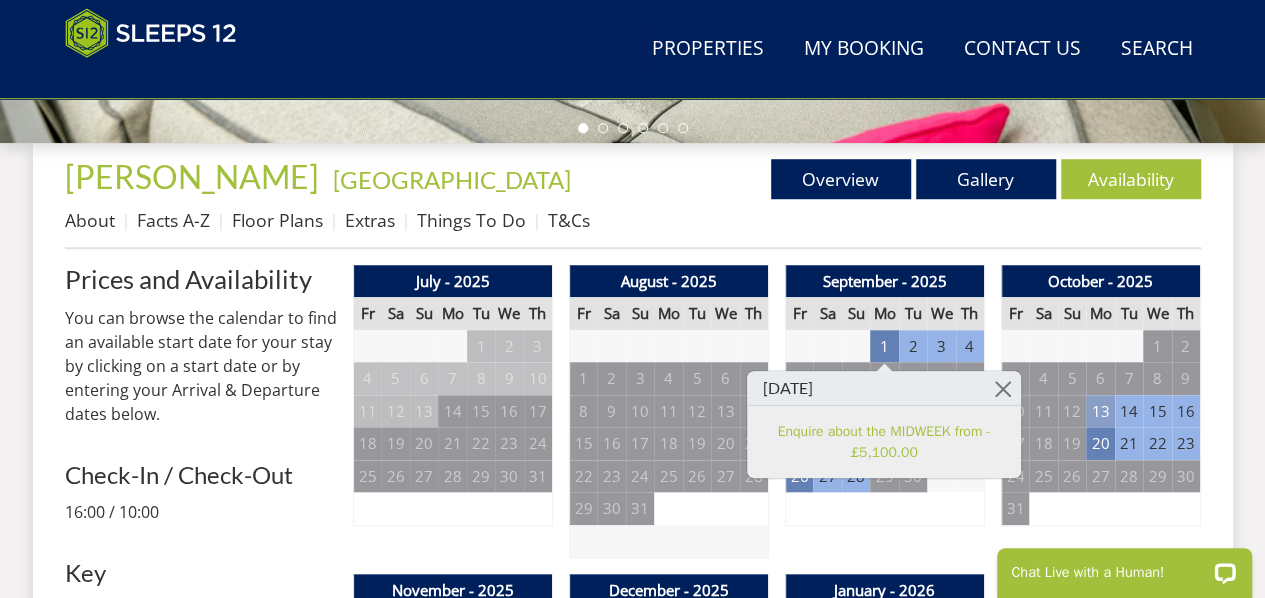 click on "13" at bounding box center [1100, 411] 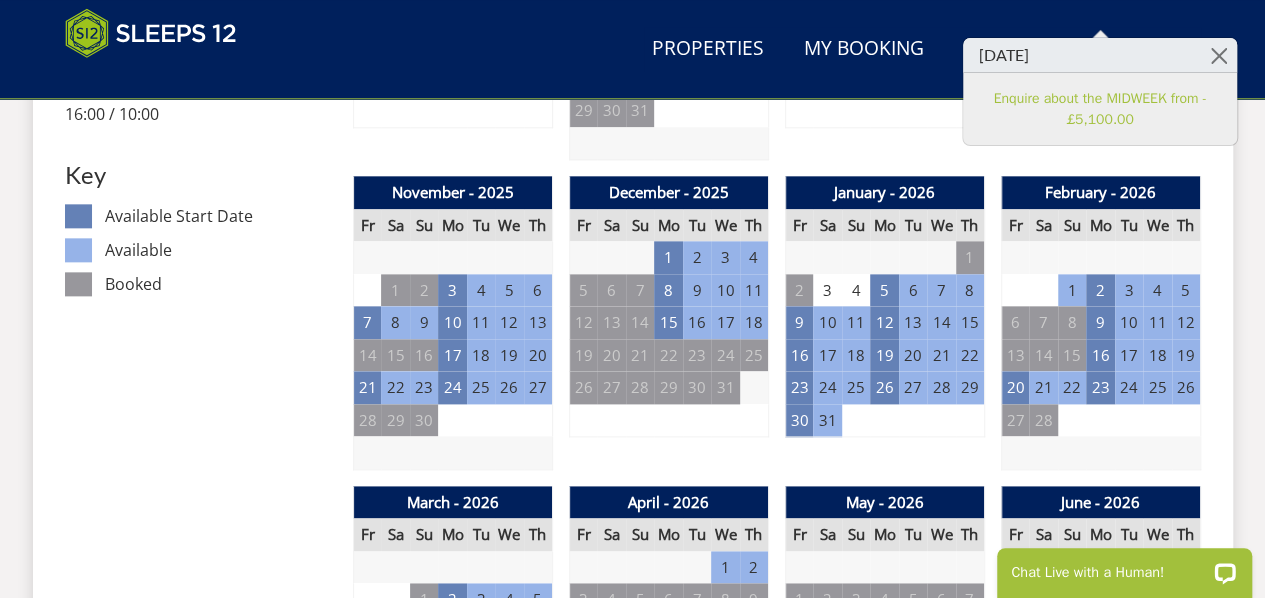 scroll, scrollTop: 1100, scrollLeft: 0, axis: vertical 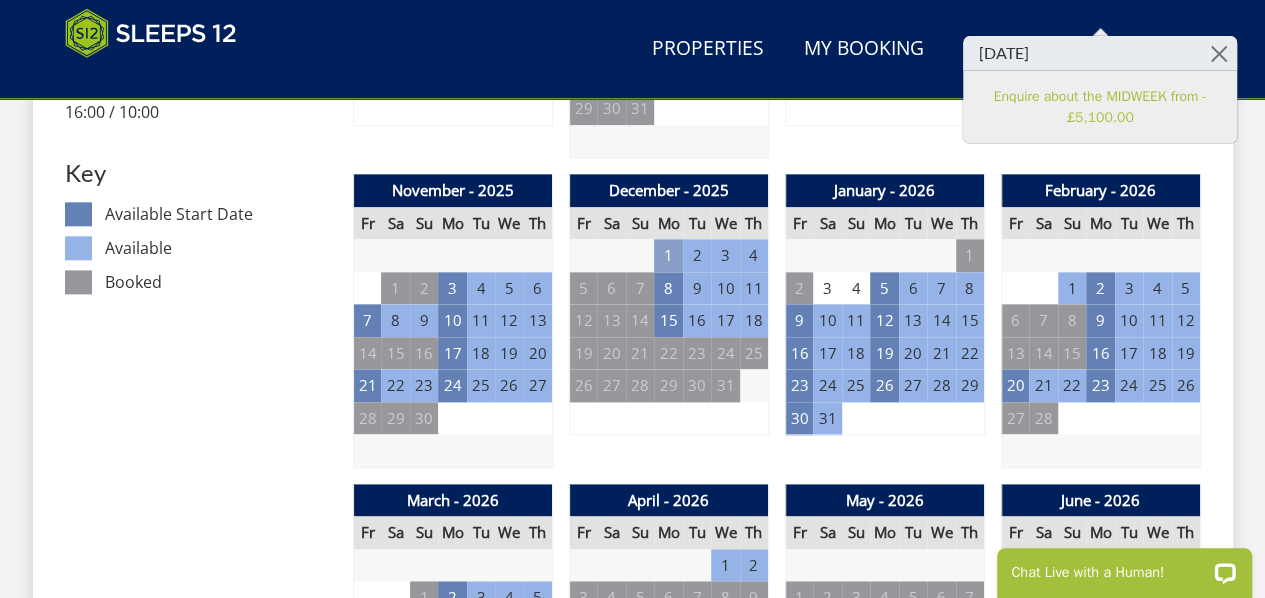 click on "1" at bounding box center [668, 255] 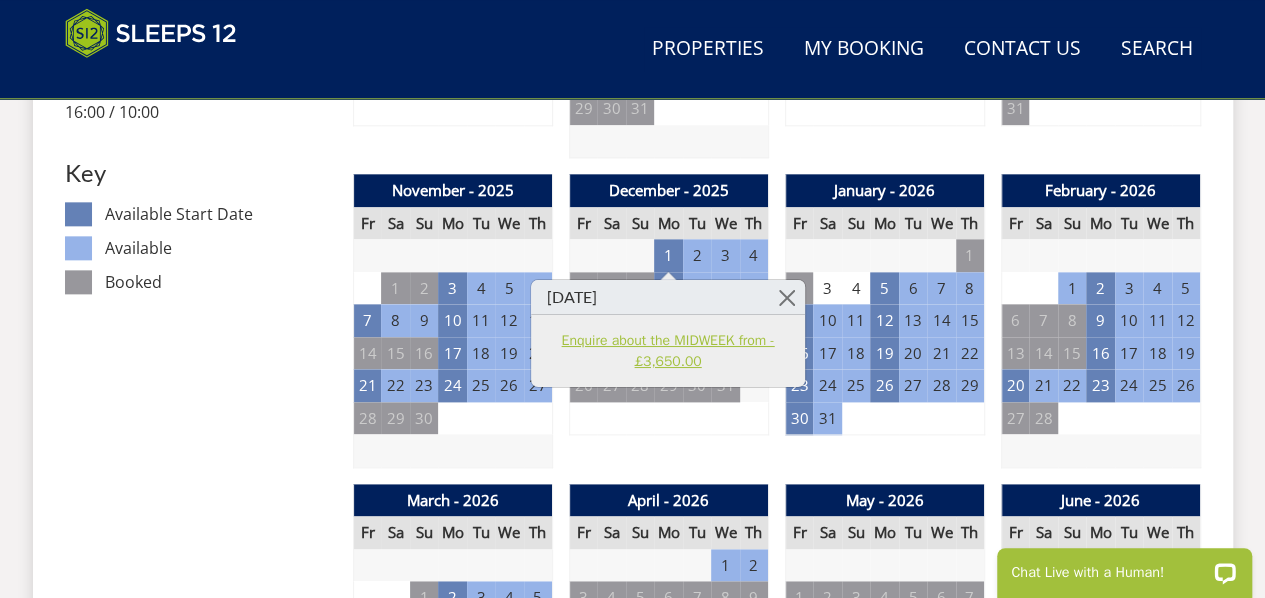 click on "Enquire about the MIDWEEK from  - £3,650.00" at bounding box center [668, 350] 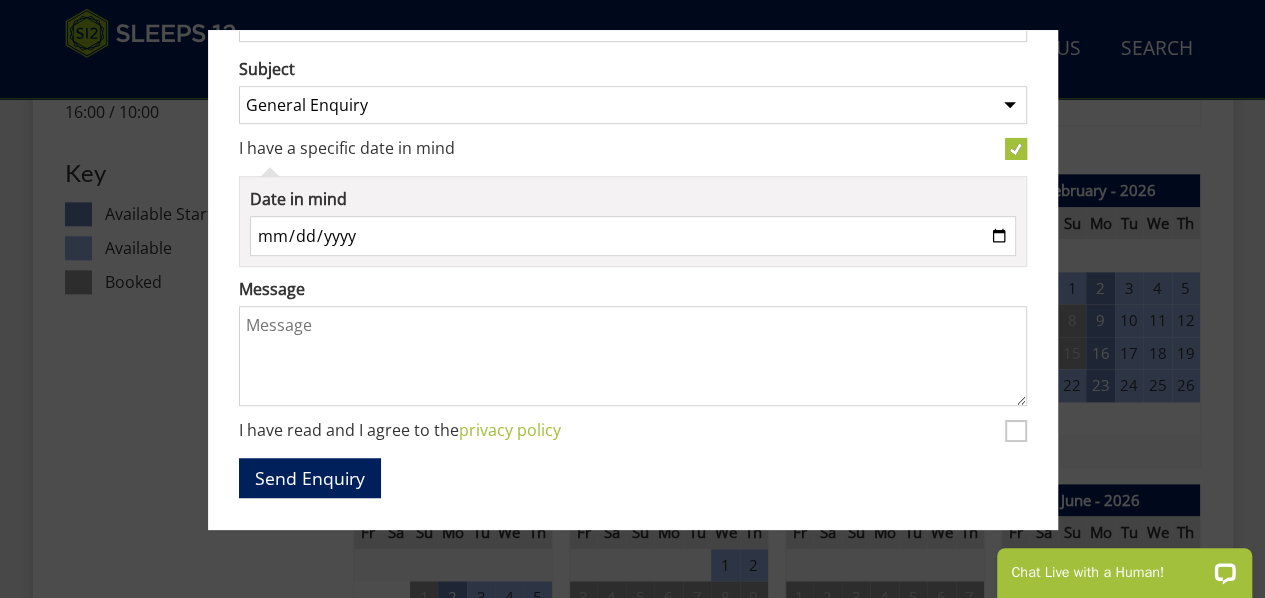 scroll, scrollTop: 507, scrollLeft: 0, axis: vertical 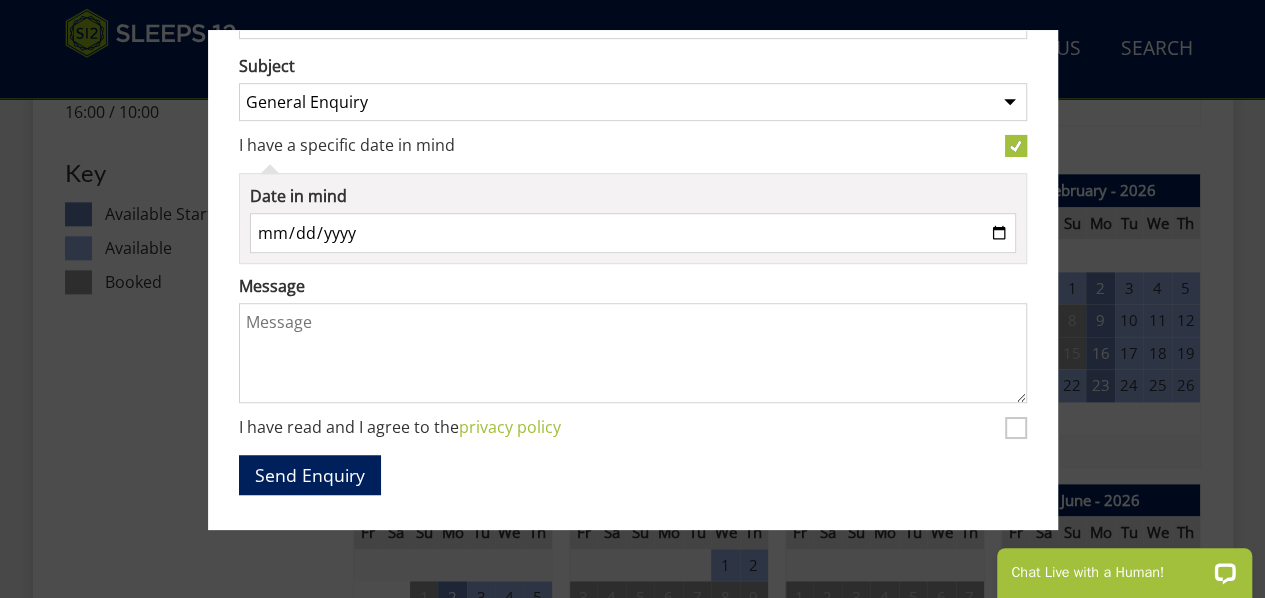 click at bounding box center (632, 299) 